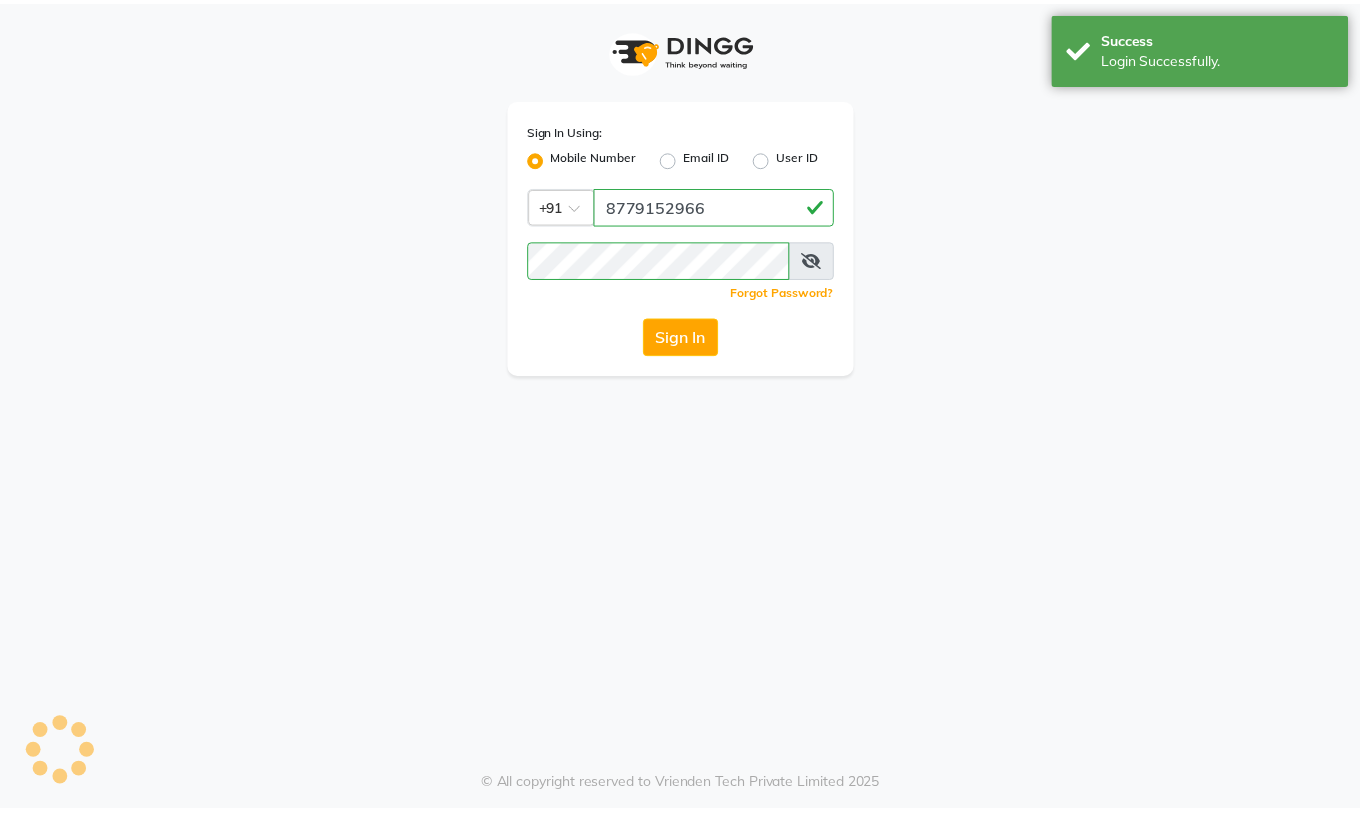scroll, scrollTop: 0, scrollLeft: 0, axis: both 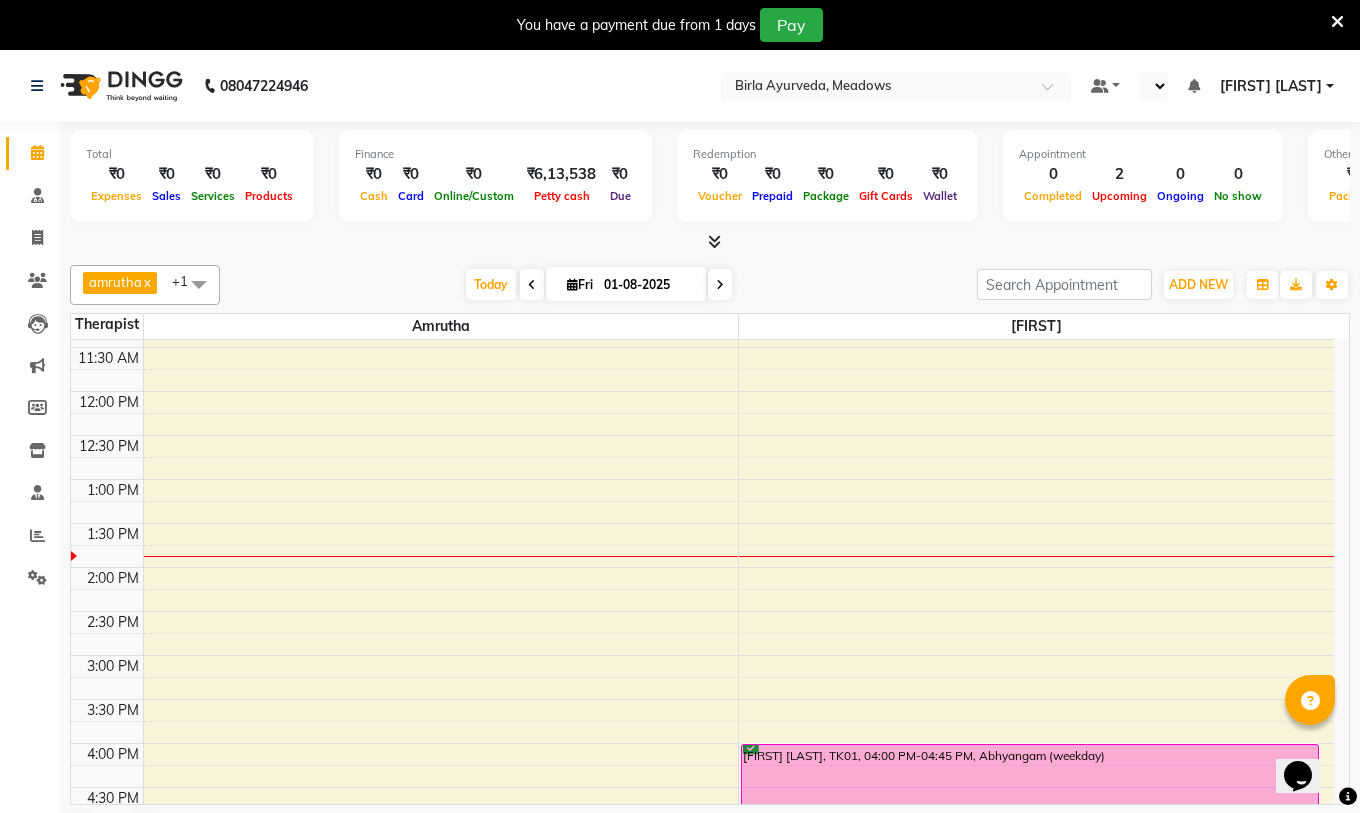 click at bounding box center [720, 285] 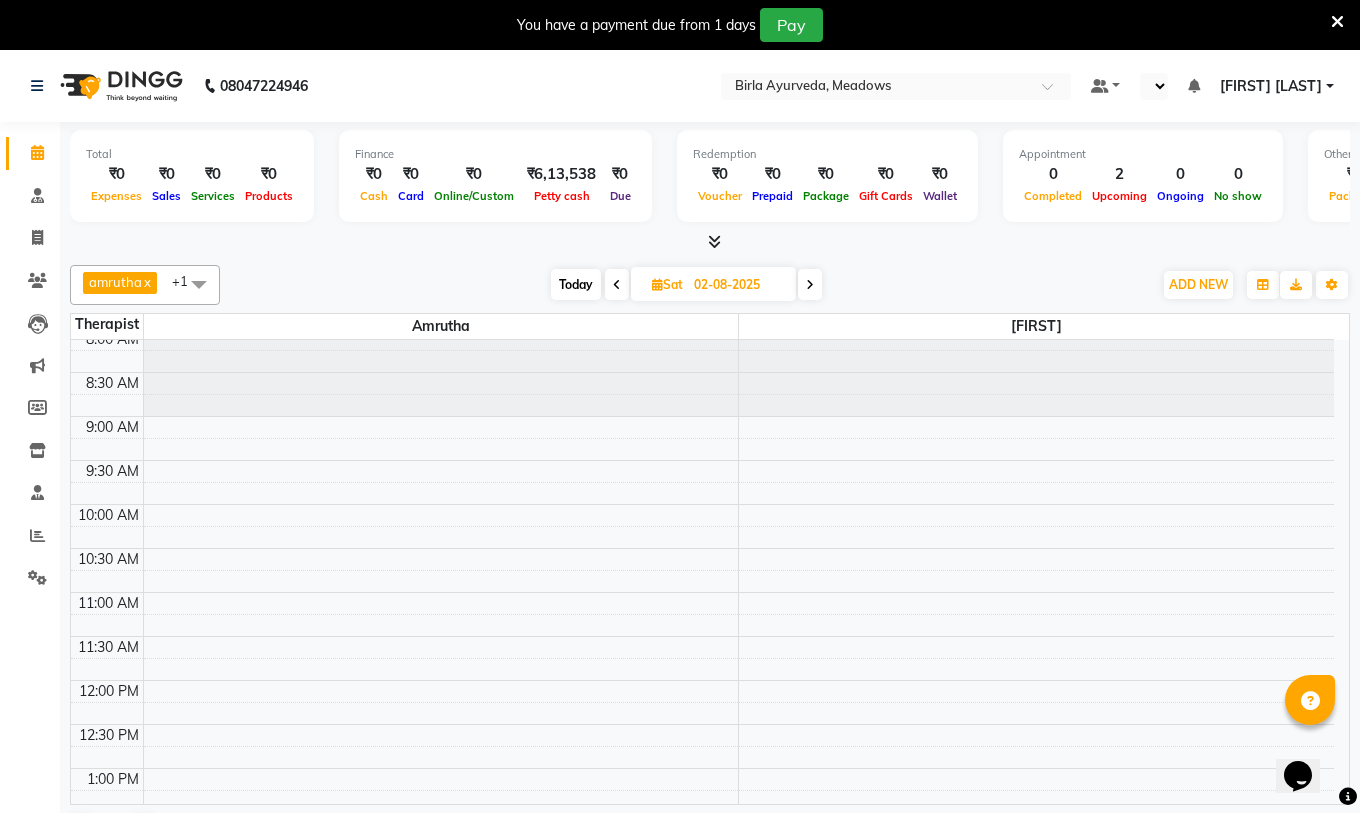 scroll, scrollTop: 0, scrollLeft: 0, axis: both 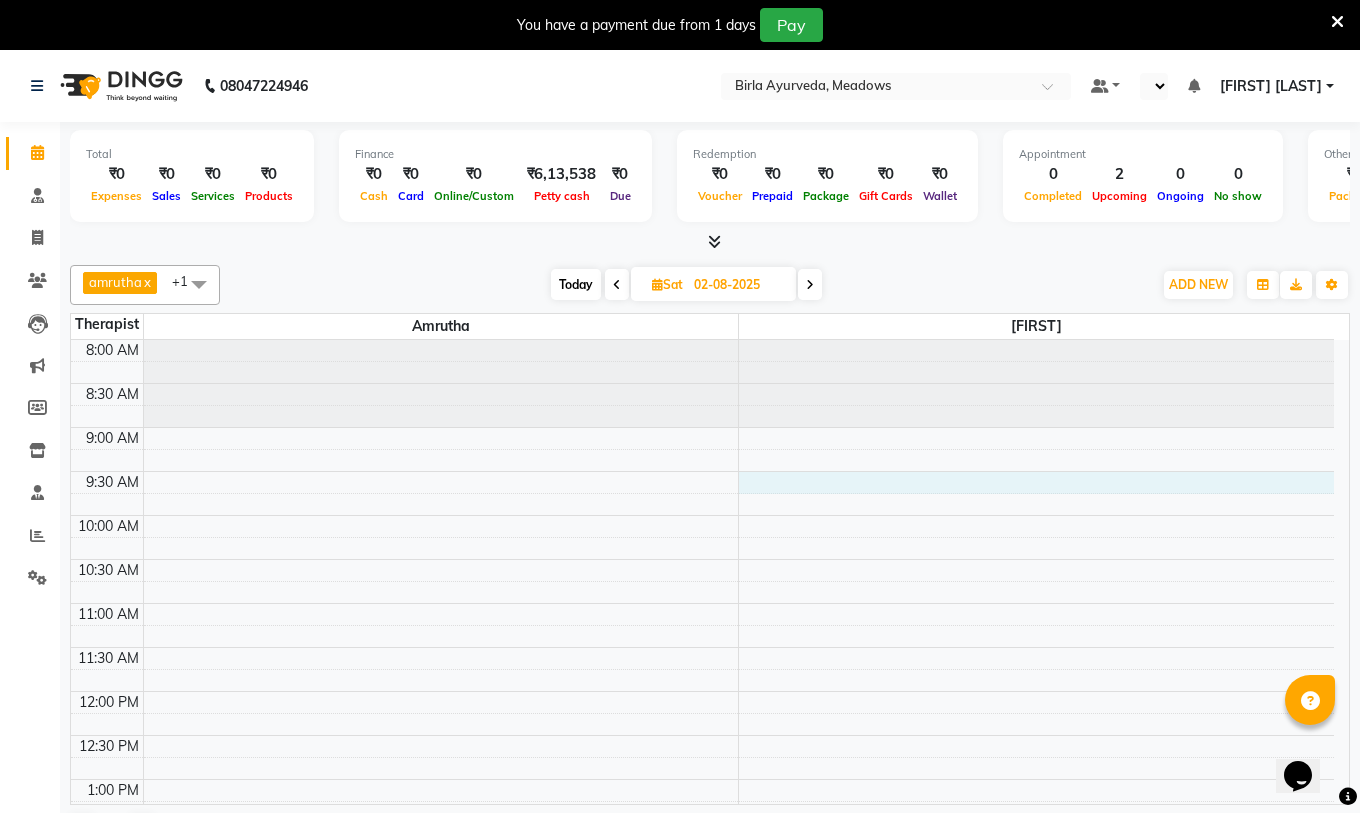 click on "8:00 AM 8:30 AM 9:00 AM 9:30 AM 10:00 AM 10:30 AM 11:00 AM 11:30 AM 12:00 PM 12:30 PM 1:00 PM 1:30 PM 2:00 PM 2:30 PM 3:00 PM 3:30 PM 4:00 PM 4:30 PM 5:00 PM 5:30 PM 6:00 PM 6:30 PM 7:00 PM 7:30 PM" at bounding box center [702, 867] 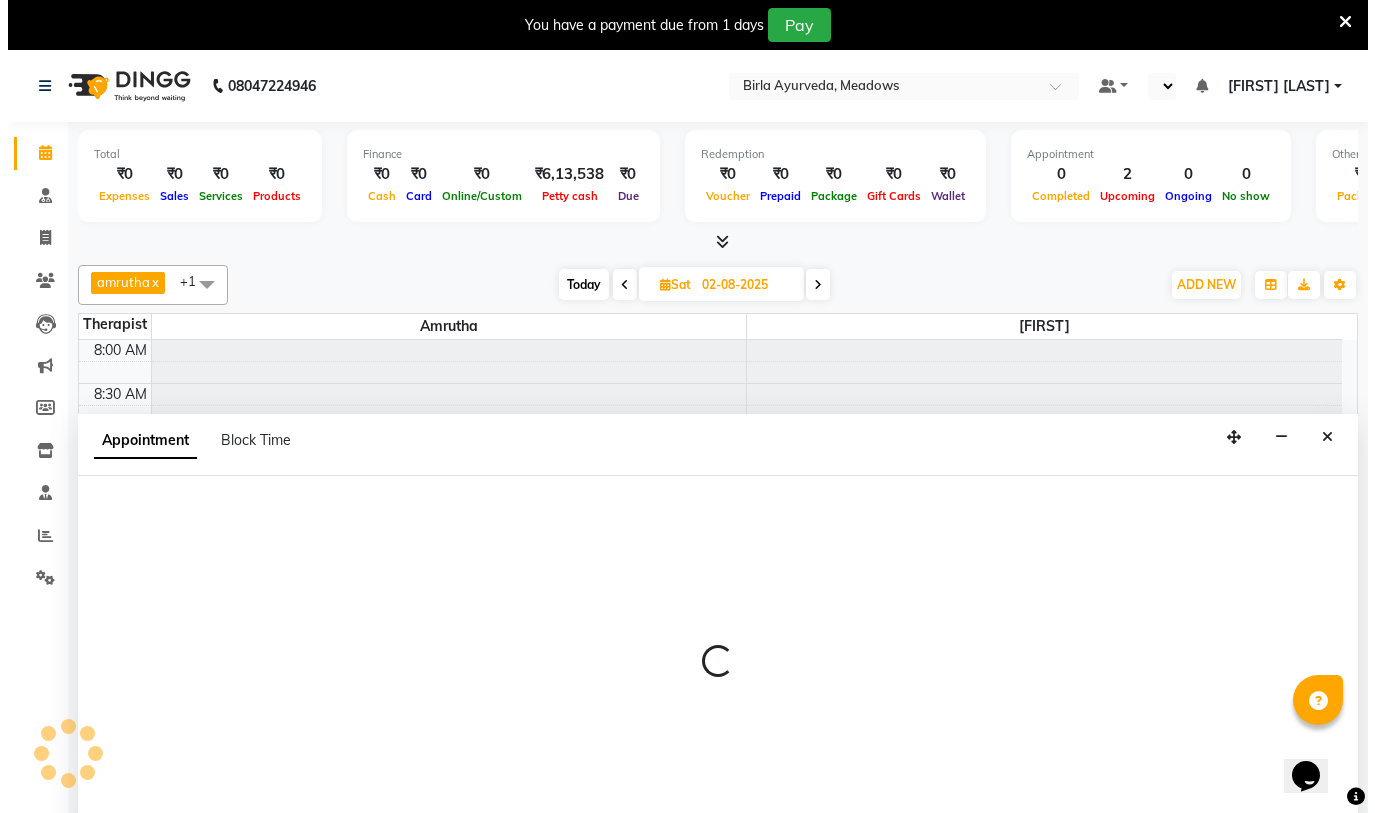 scroll, scrollTop: 51, scrollLeft: 0, axis: vertical 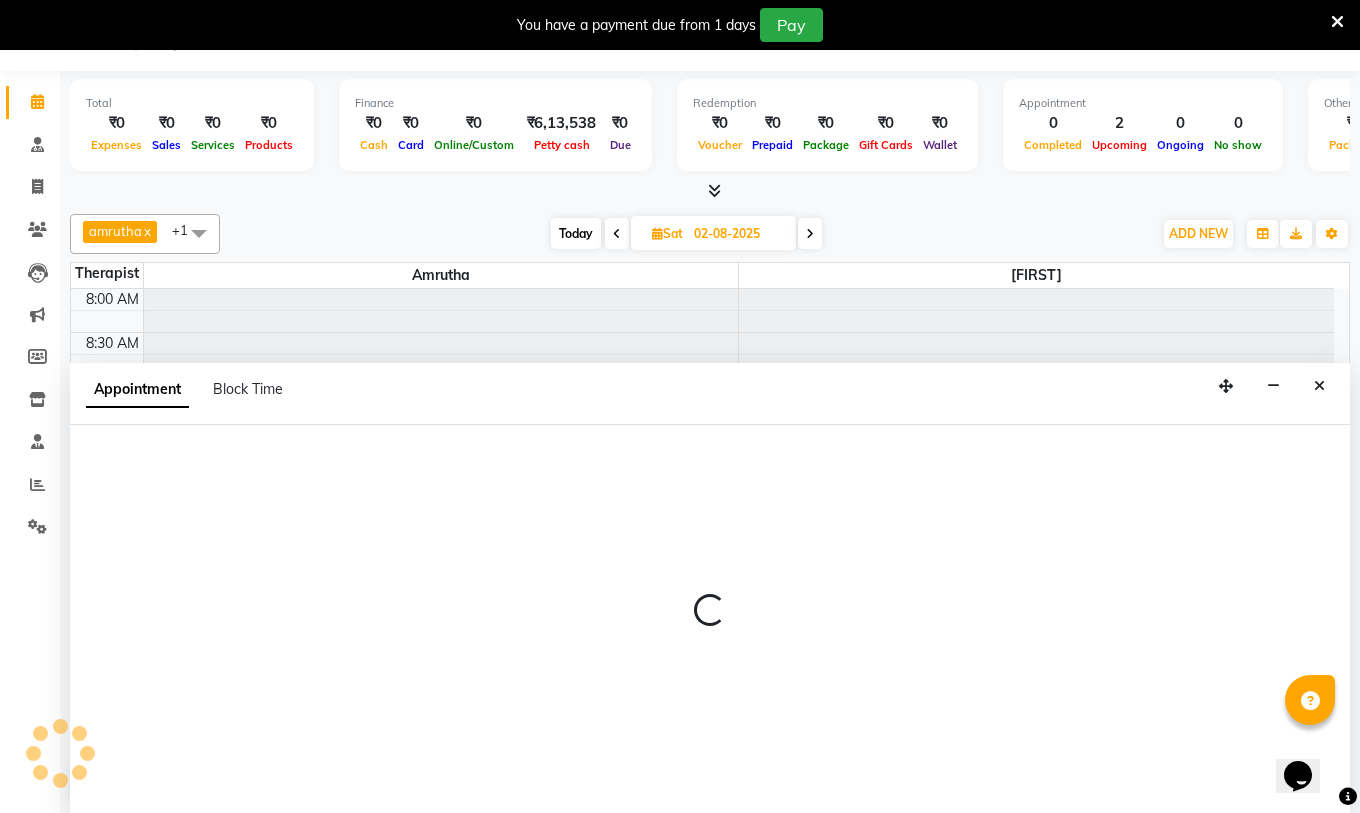 select on "66585" 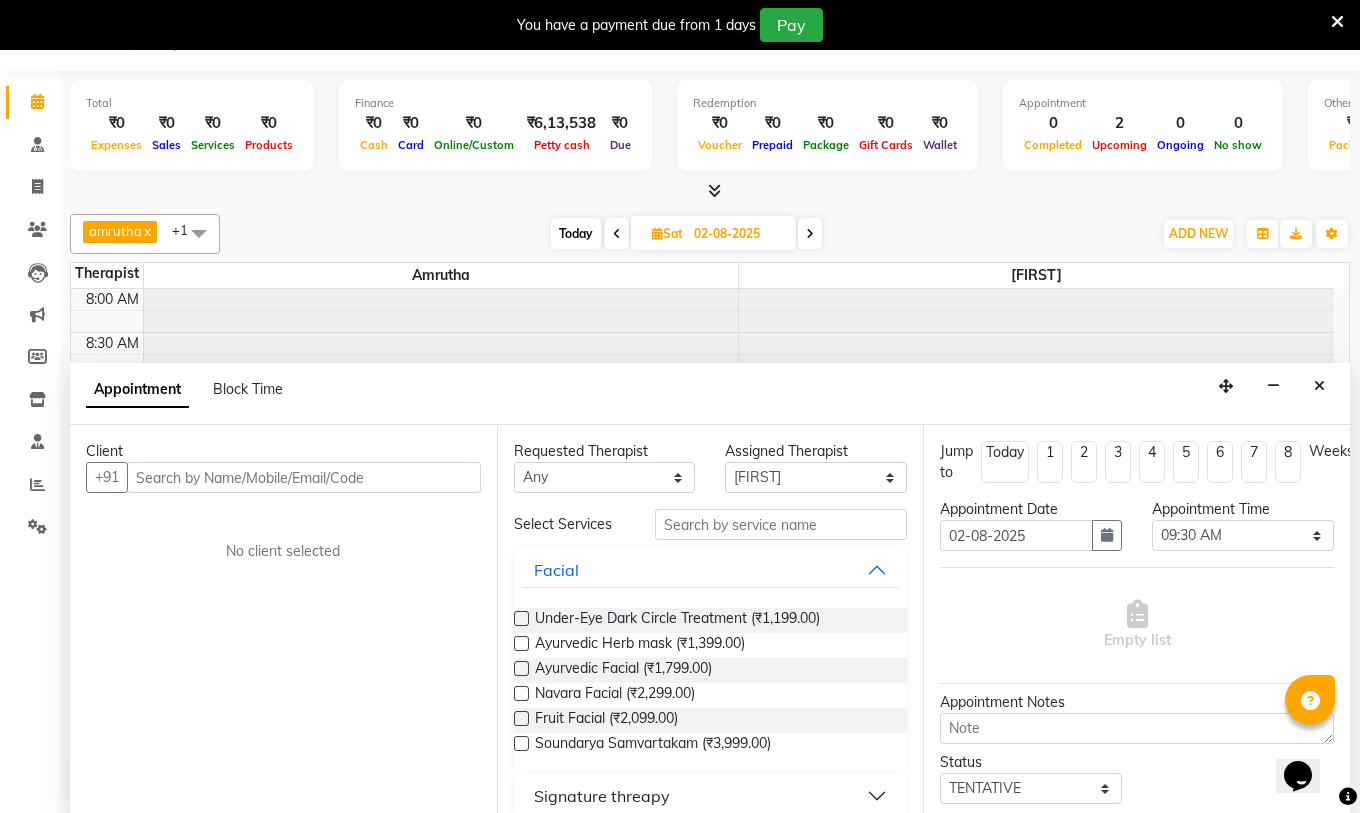 click at bounding box center [304, 477] 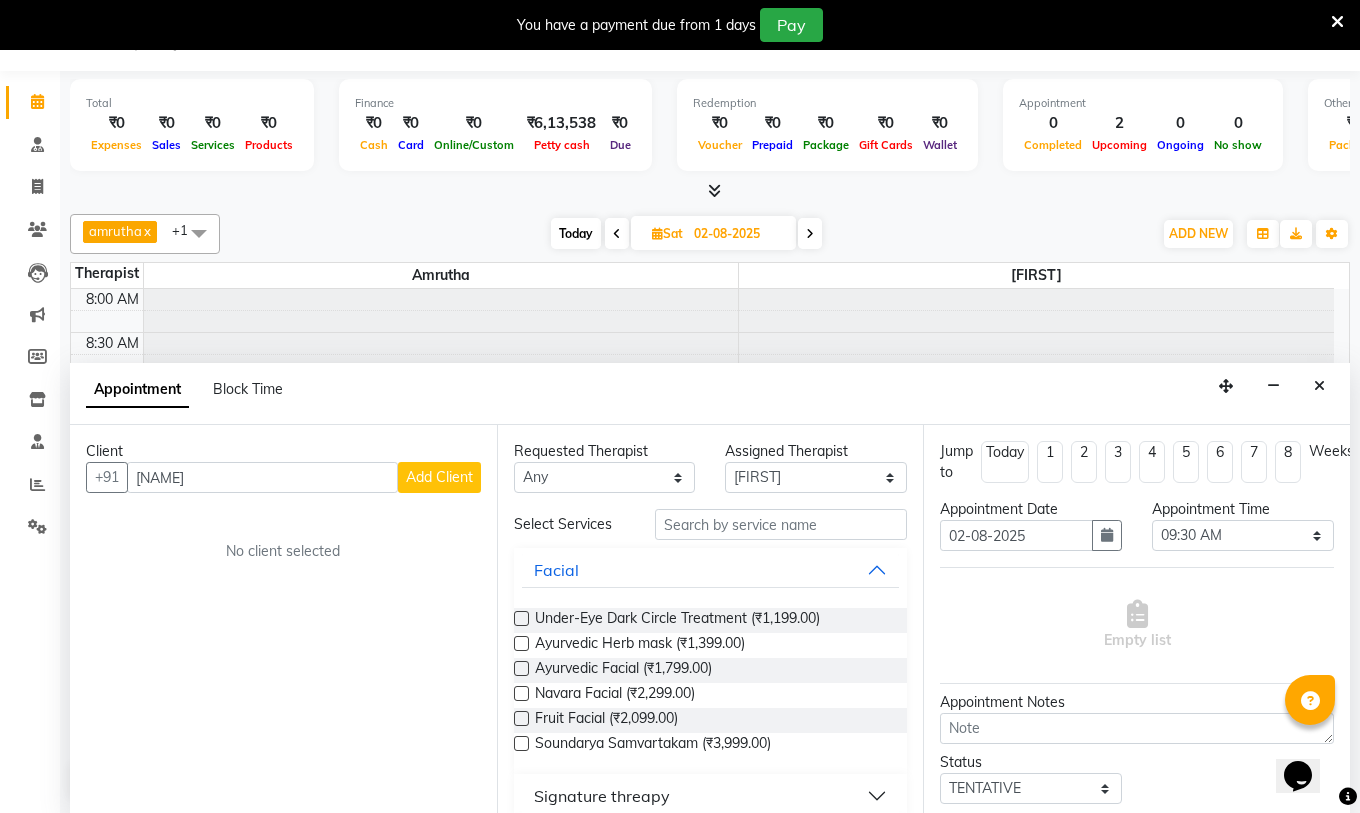 type on "[NAME]" 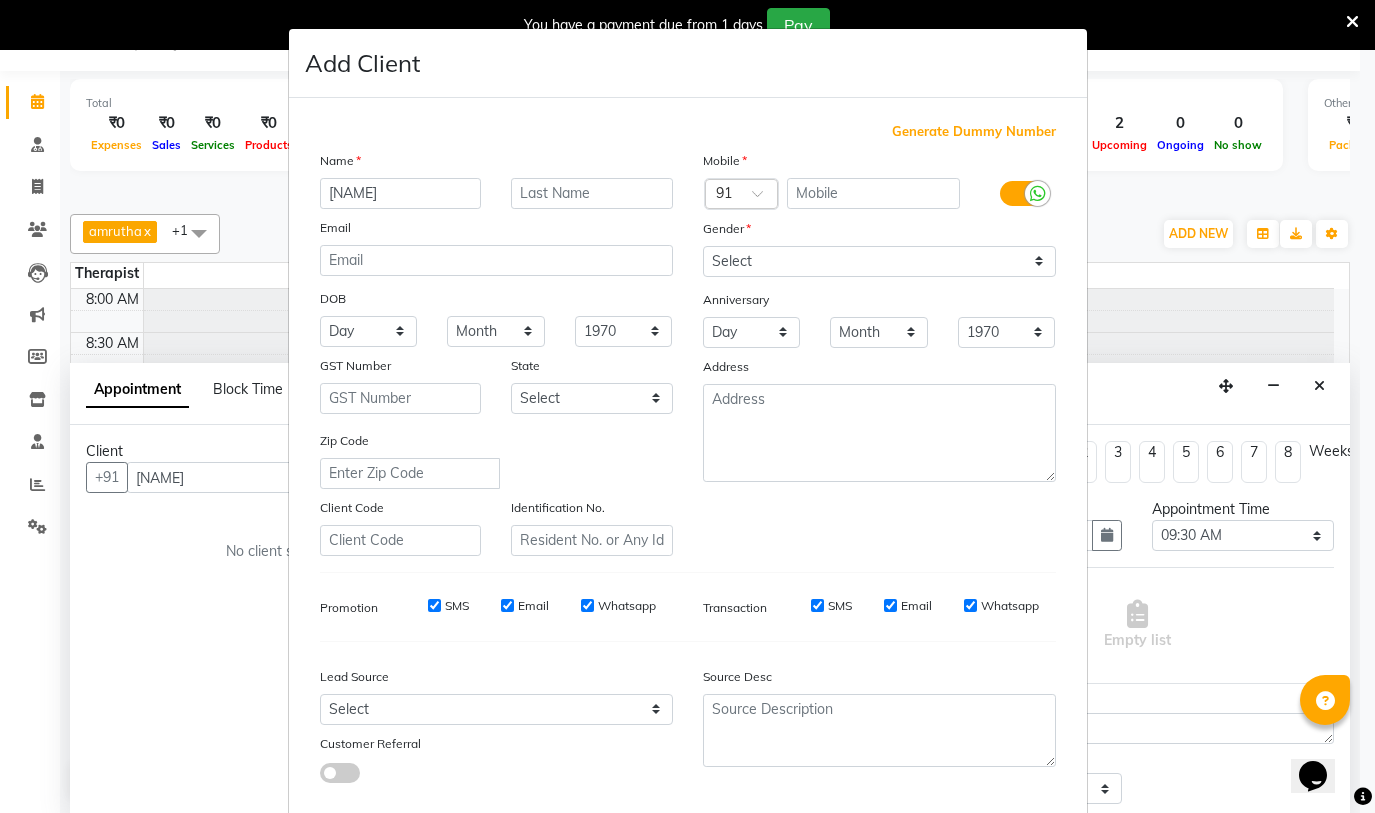 click on "Add Client Generate Dummy Number Name [NAME] Email DOB Day 01 02 03 04 05 06 07 08 09 10 11 12 13 14 15 16 17 18 19 20 21 22 23 24 25 26 27 28 29 30 31 Month January February March April May June July August September October November December 1940 1941 1942 1943 1944 1945 1946 1947 1948 1949 1950 1951 1952 1953 1954 1955 1956 1957 1958 1959 1960 1961 1962 1963 1964 1965 1966 1967 1968 1969 1970 1971 1972 1973 1974 1975 1976 1977 1978 1979 1980 1981 1982 1983 1984 1985 1986 1987 1988 1989 1990 1991 1992 1993 1994 1995 1996 1997 1998 1999 2000 2001 2002 2003 2004 2005 2006 2007 2008 2009 2010 2011 2012 2013 2014 2015 2016 2017 2018 2019 2020 2021 2022 2023 2024 GST Number State Select Andaman and Nicobar Islands Andhra Pradesh Arunachal Pradesh Assam Bihar Chandigarh Chhattisgarh Dadra and Nagar Haveli Daman and Diu Delhi Goa Gujarat Haryana Himachal Pradesh Jammu and Kashmir Jharkhand Karnataka Kerala Lakshadweep Madhya Pradesh Maharashtra Manipur Meghalaya Mizoram Nagaland Odisha Pondicherry Punjab Sikkim" at bounding box center [687, 406] 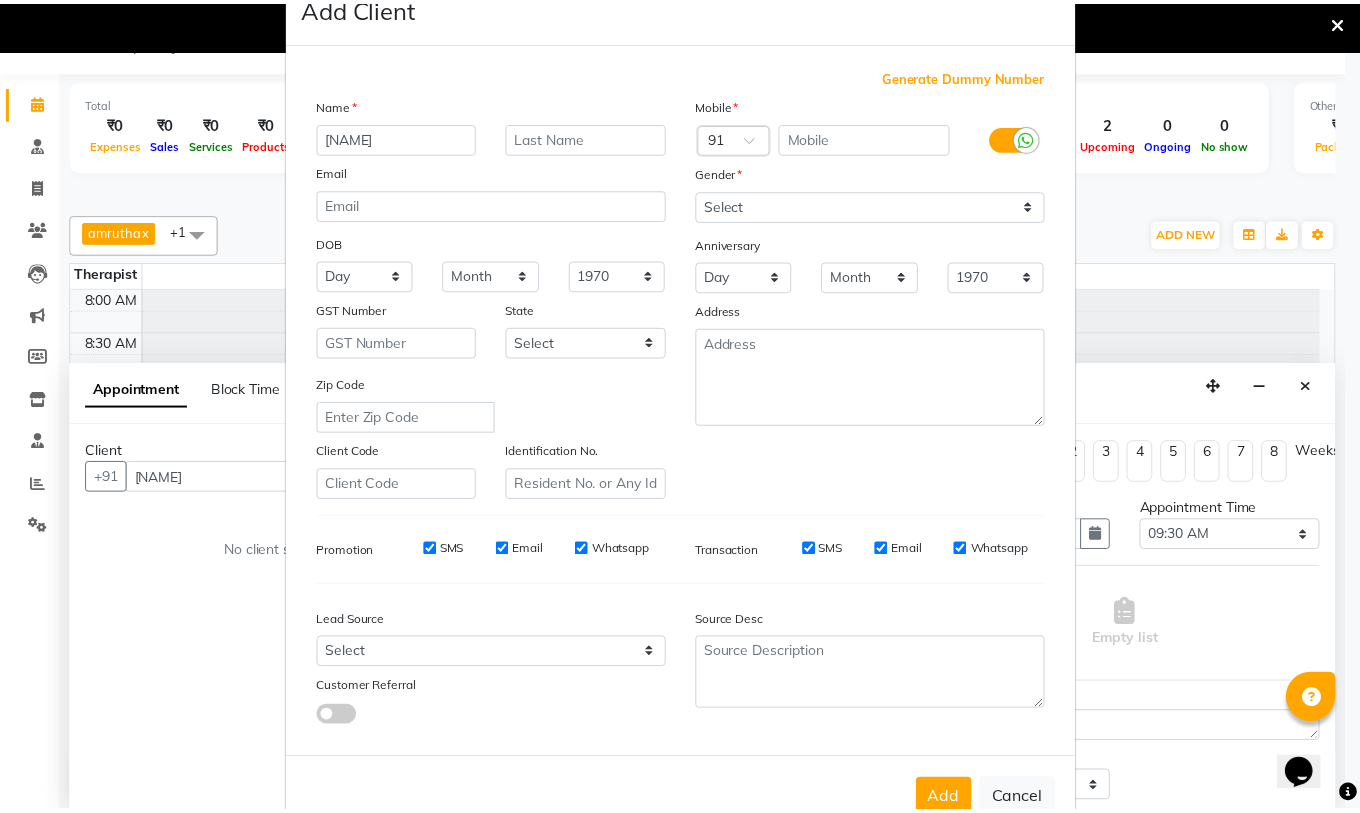 scroll, scrollTop: 110, scrollLeft: 0, axis: vertical 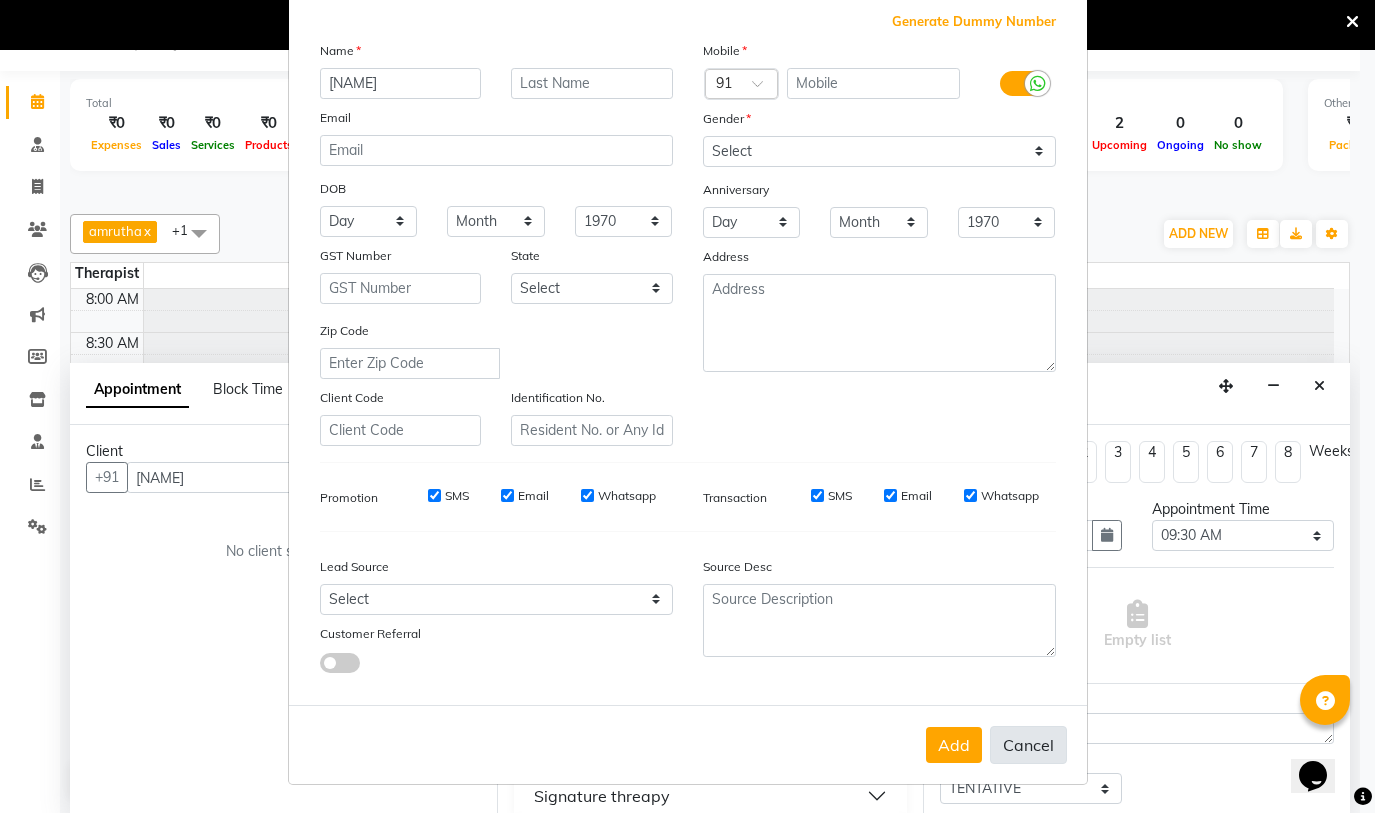 click on "Cancel" at bounding box center (1028, 745) 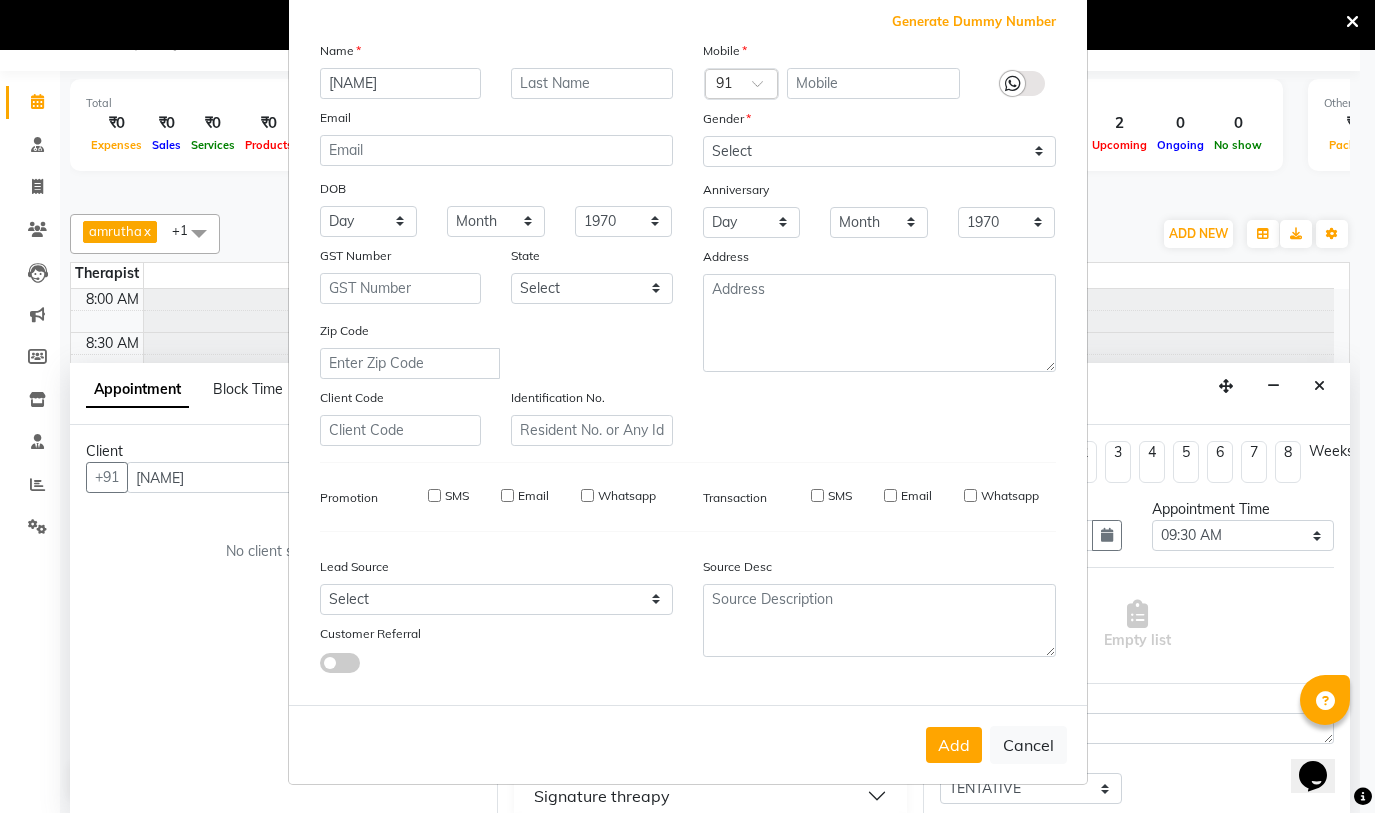 type 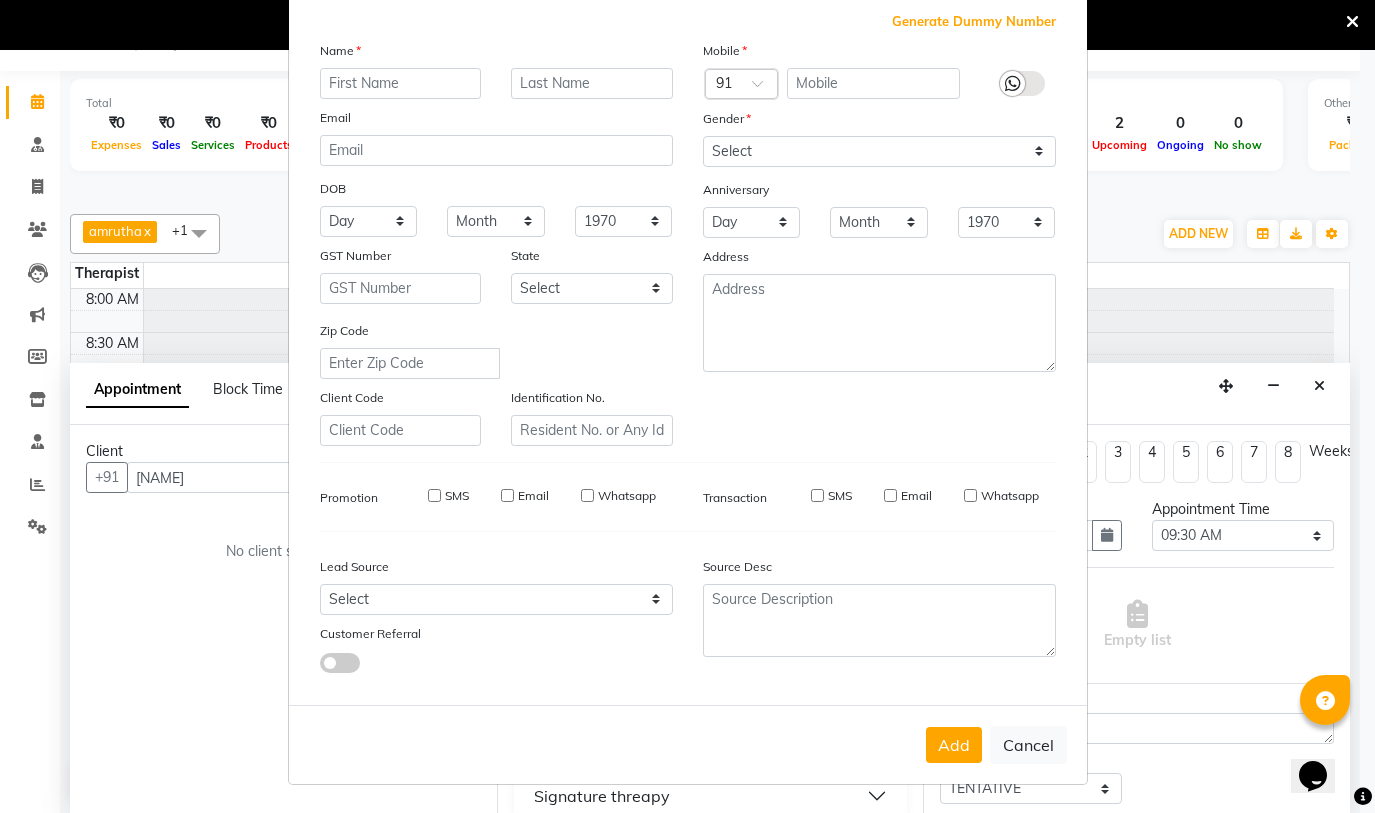 select 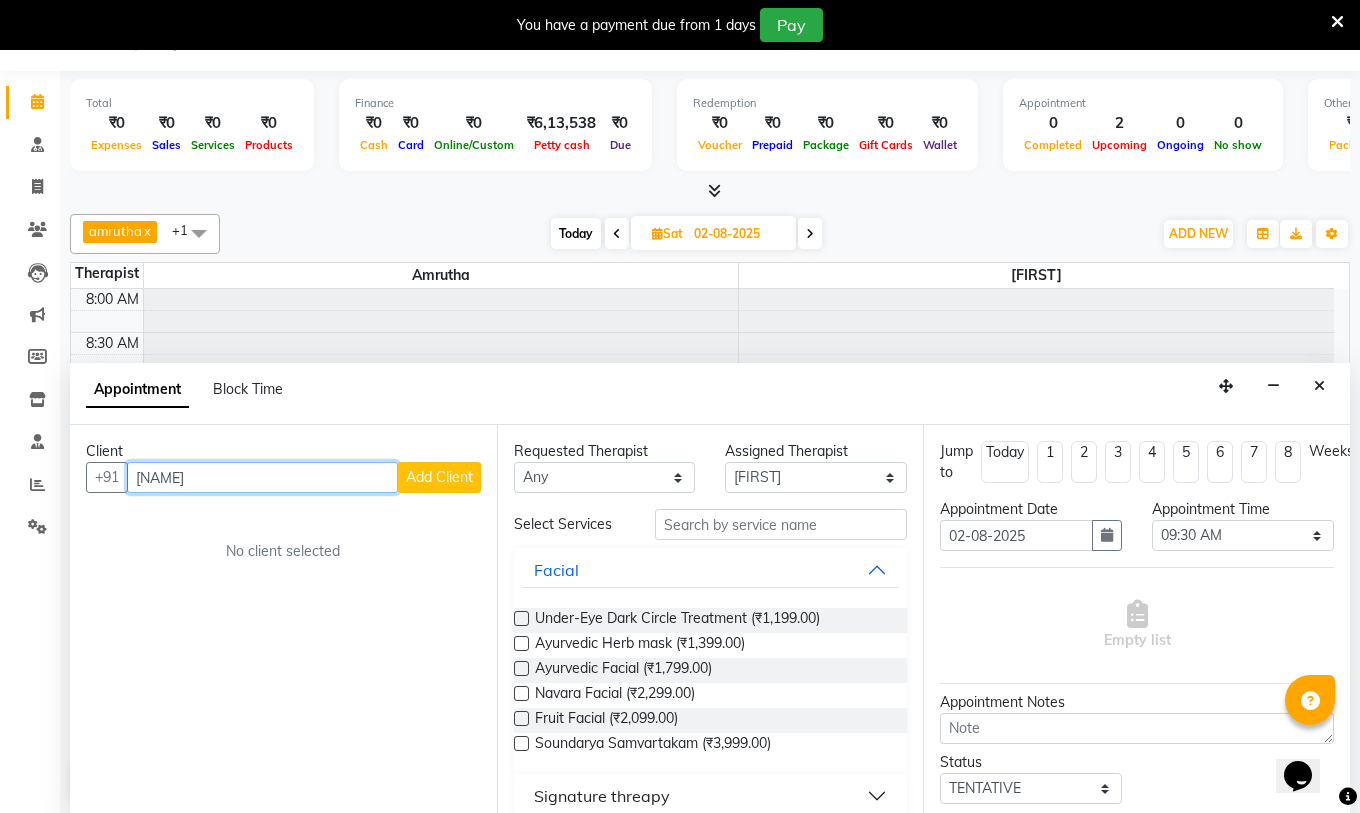 click on "[NAME]" at bounding box center [262, 477] 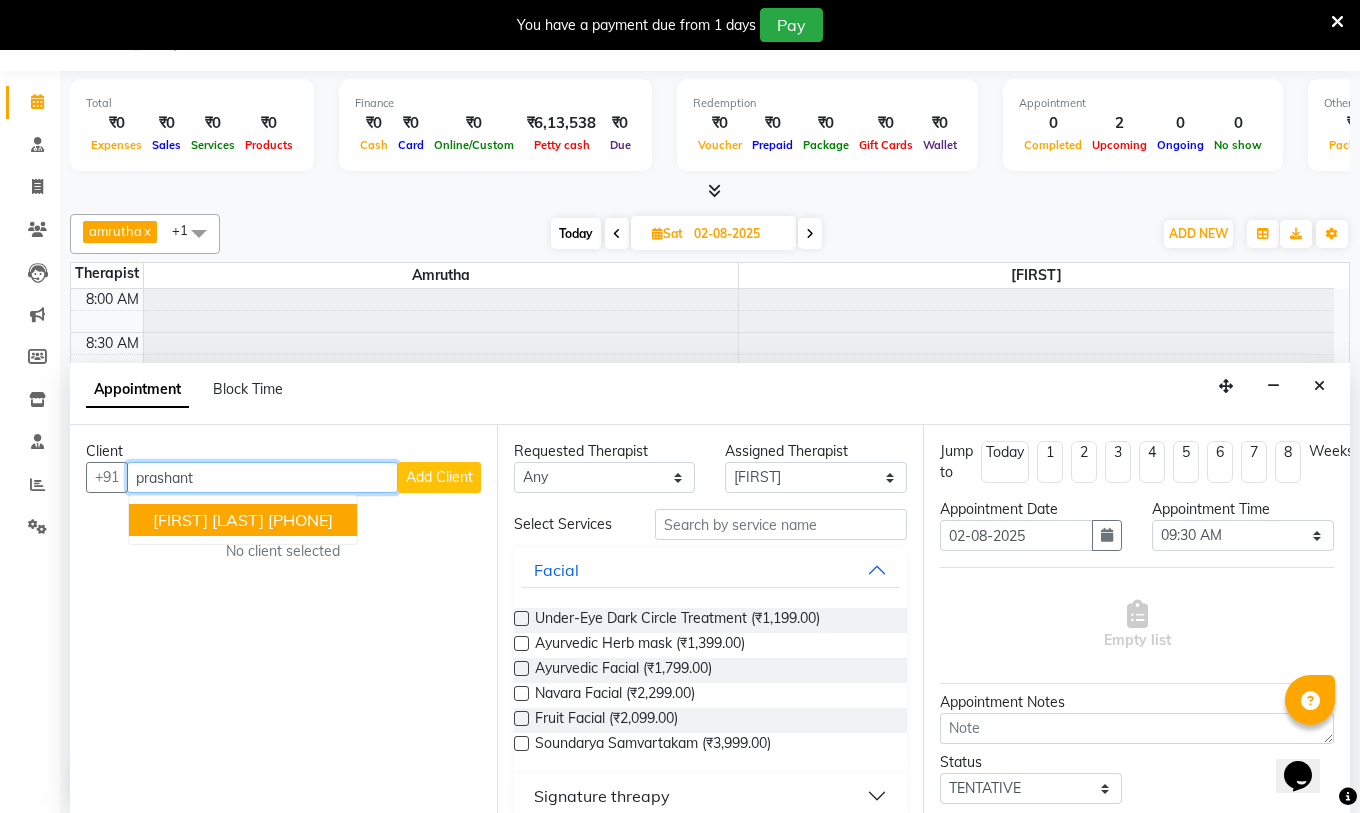 click on "[FIRST] [LAST]" at bounding box center (208, 520) 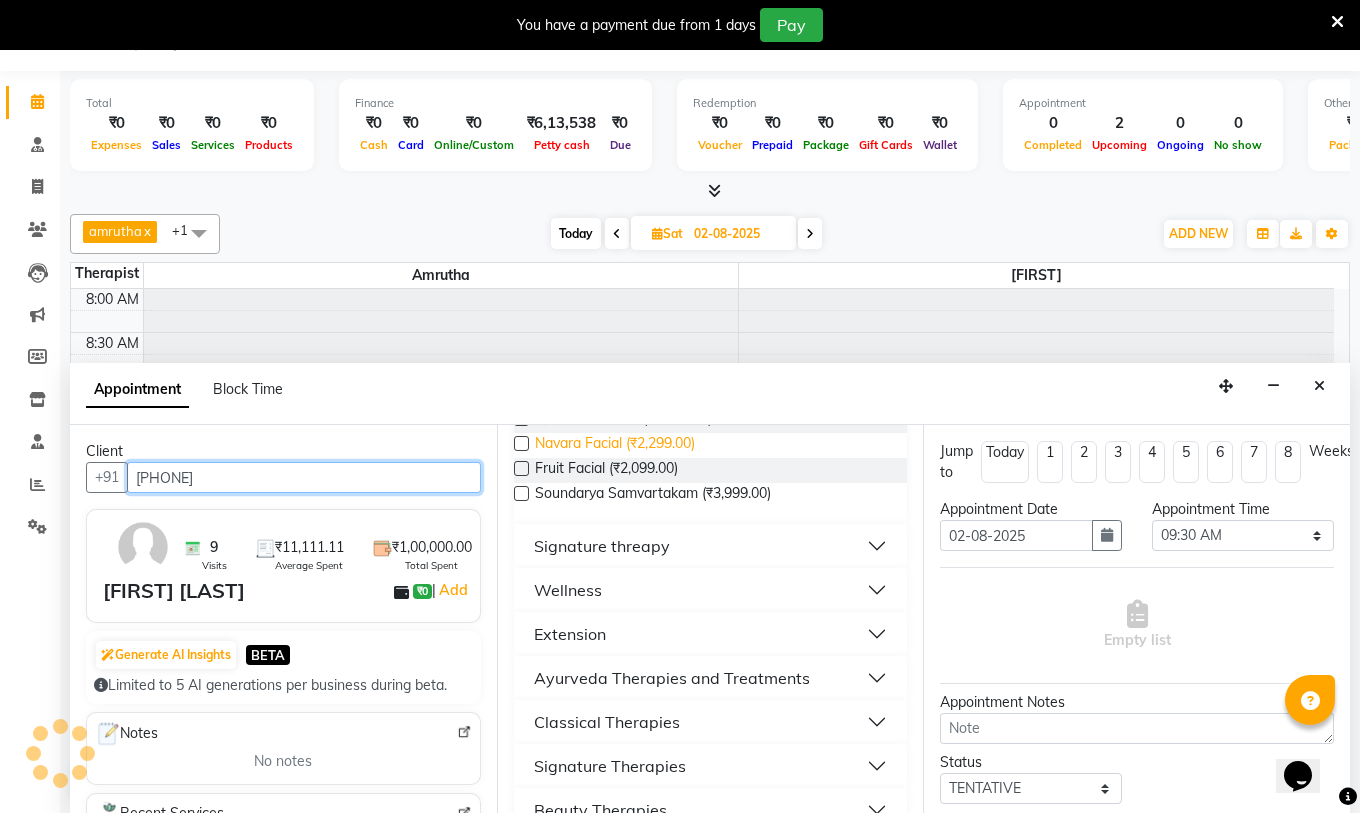 scroll, scrollTop: 300, scrollLeft: 0, axis: vertical 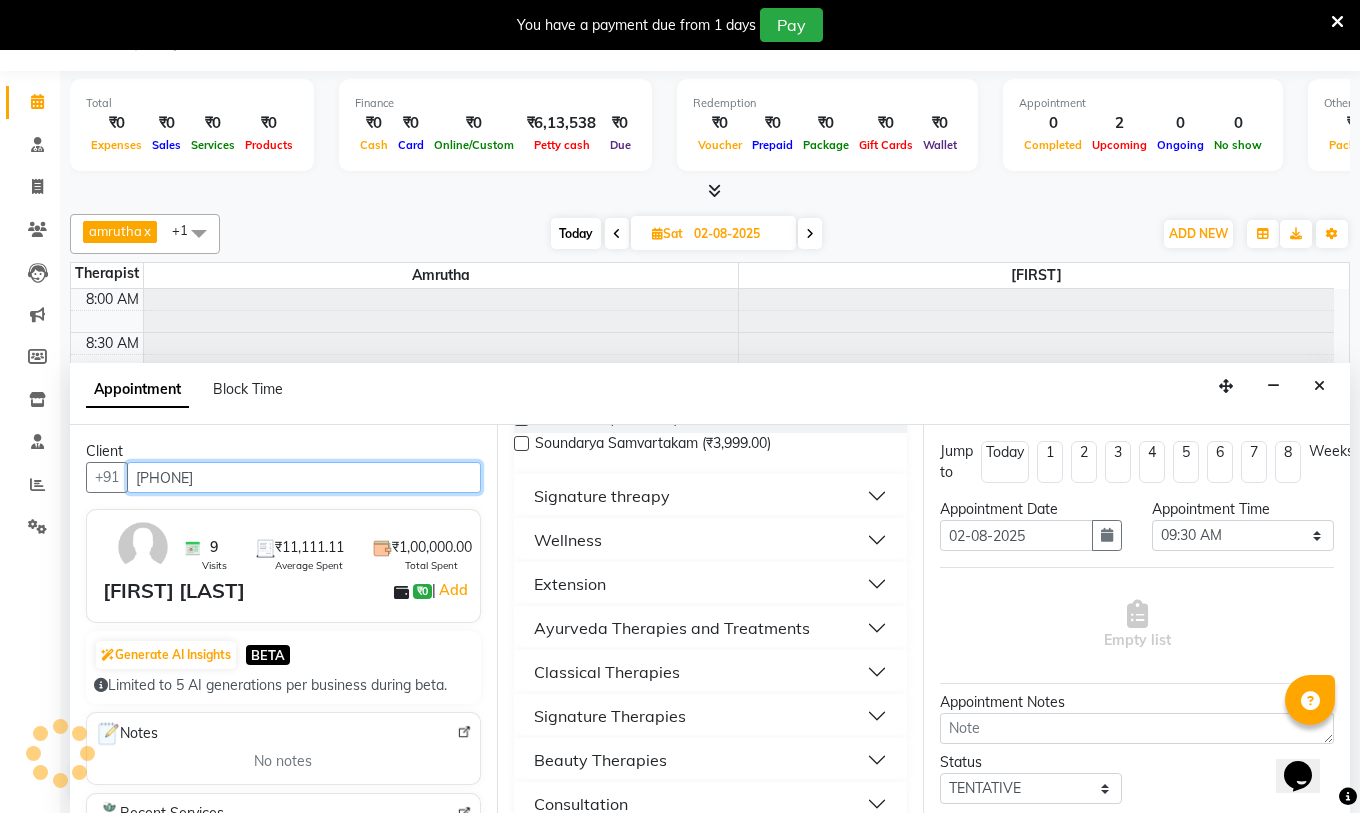 type on "[PHONE]" 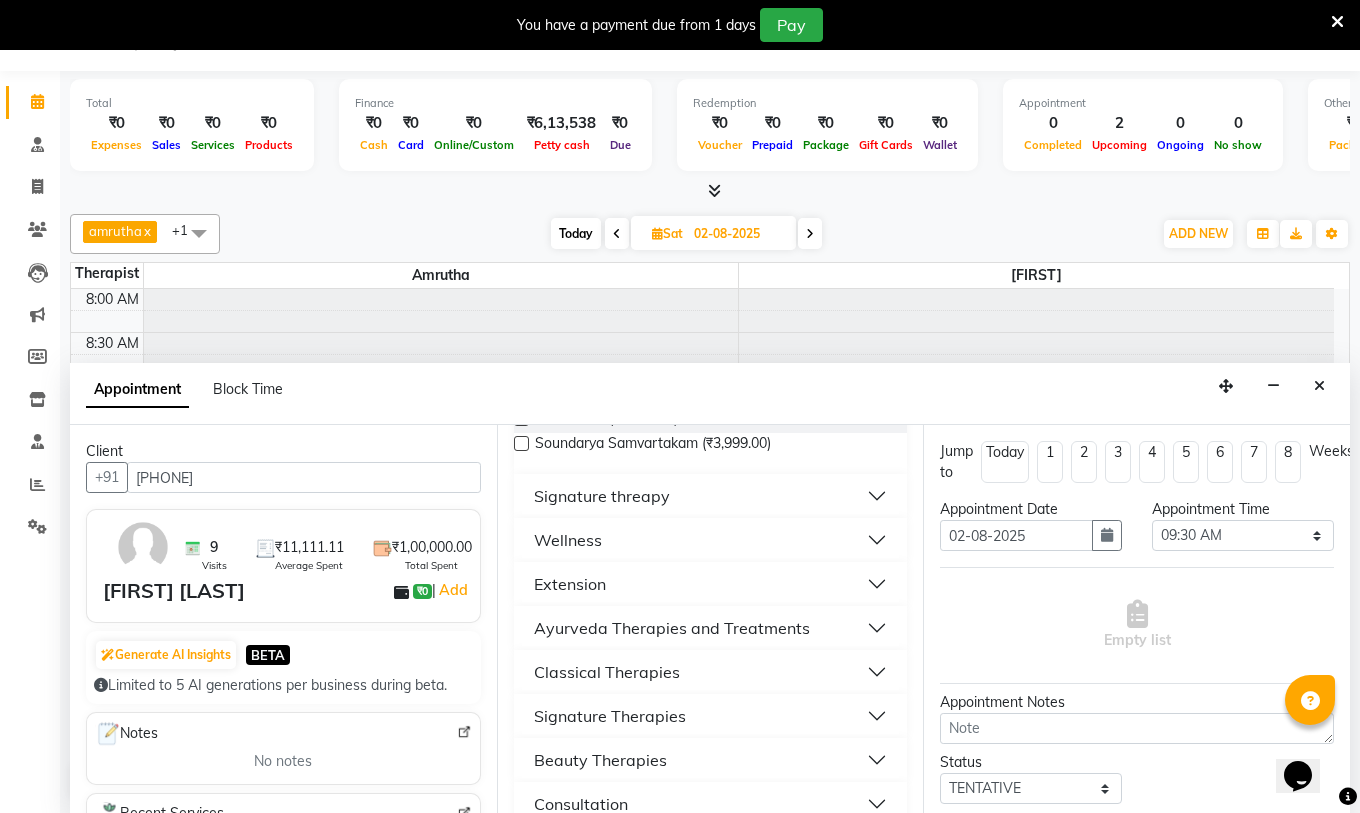 click on "Wellness" at bounding box center [568, 540] 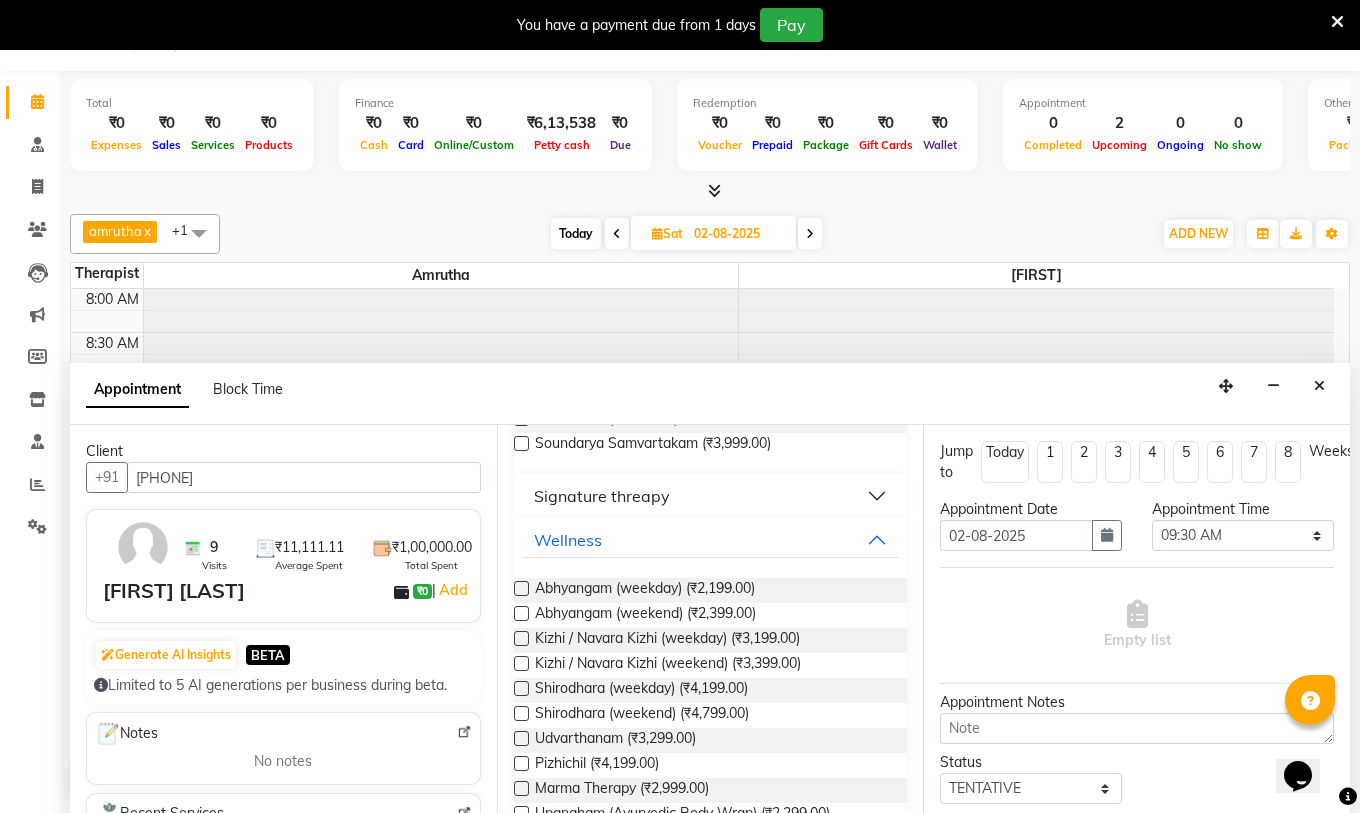 click at bounding box center [521, 688] 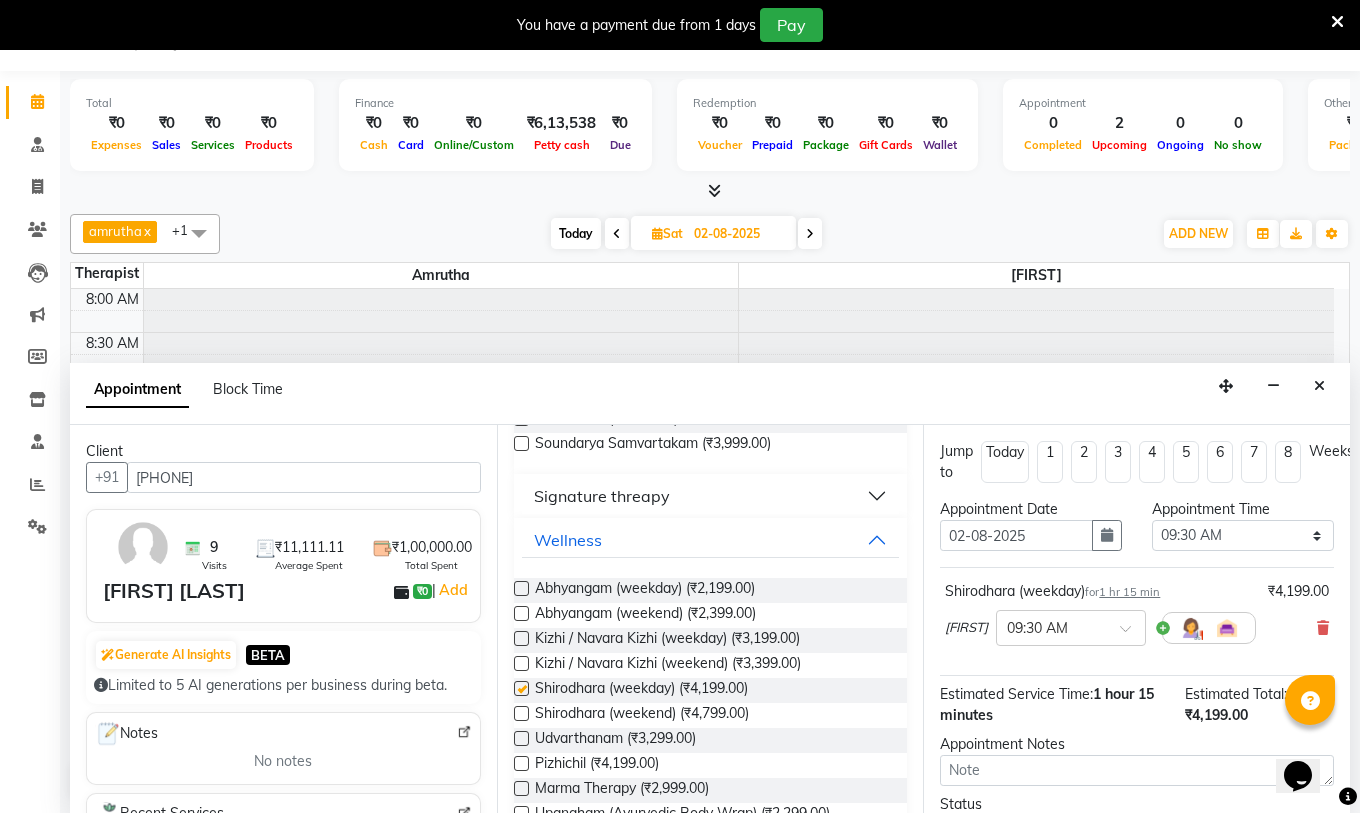 checkbox on "false" 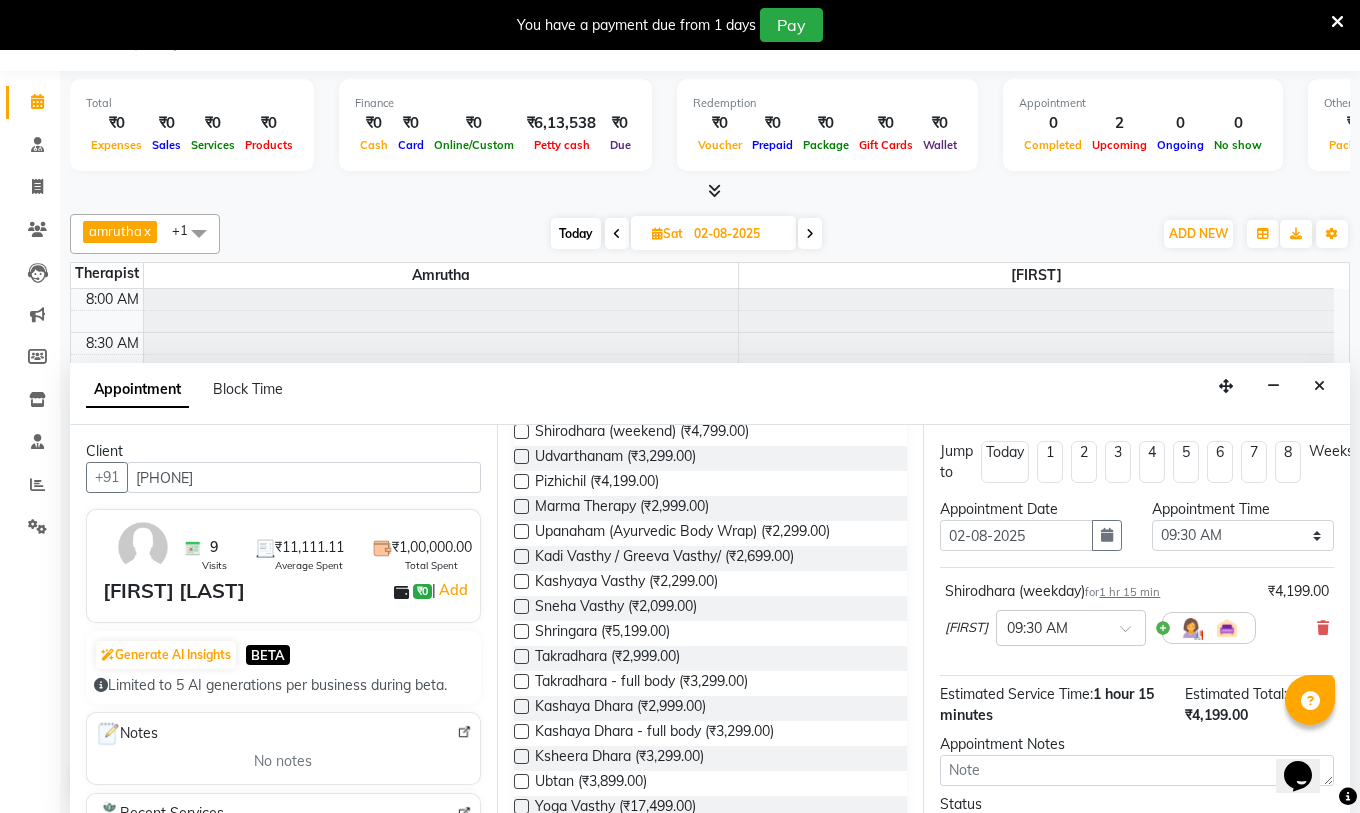 scroll, scrollTop: 600, scrollLeft: 0, axis: vertical 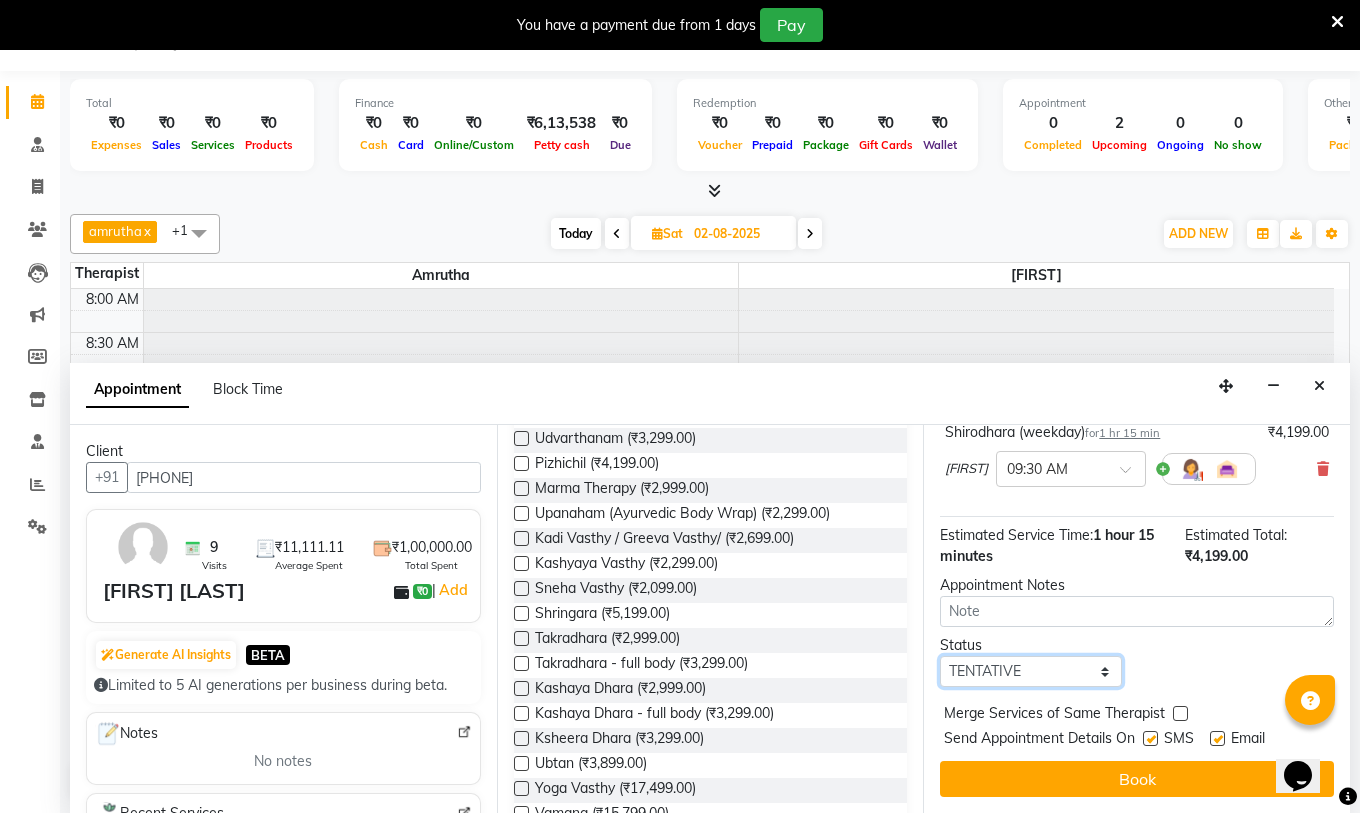 click on "Select TENTATIVE CONFIRM UPCOMING" at bounding box center [1031, 671] 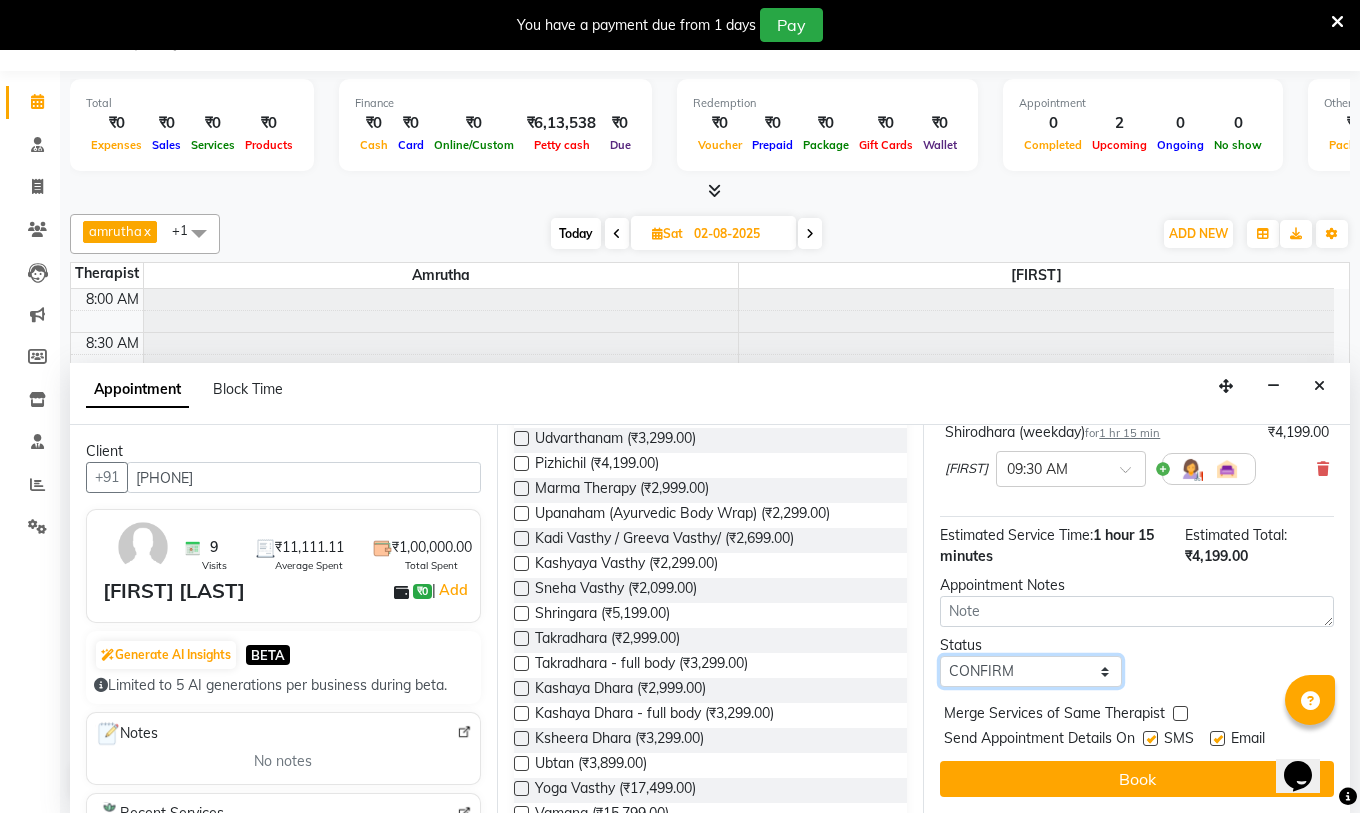 click on "Select TENTATIVE CONFIRM UPCOMING" at bounding box center [1031, 671] 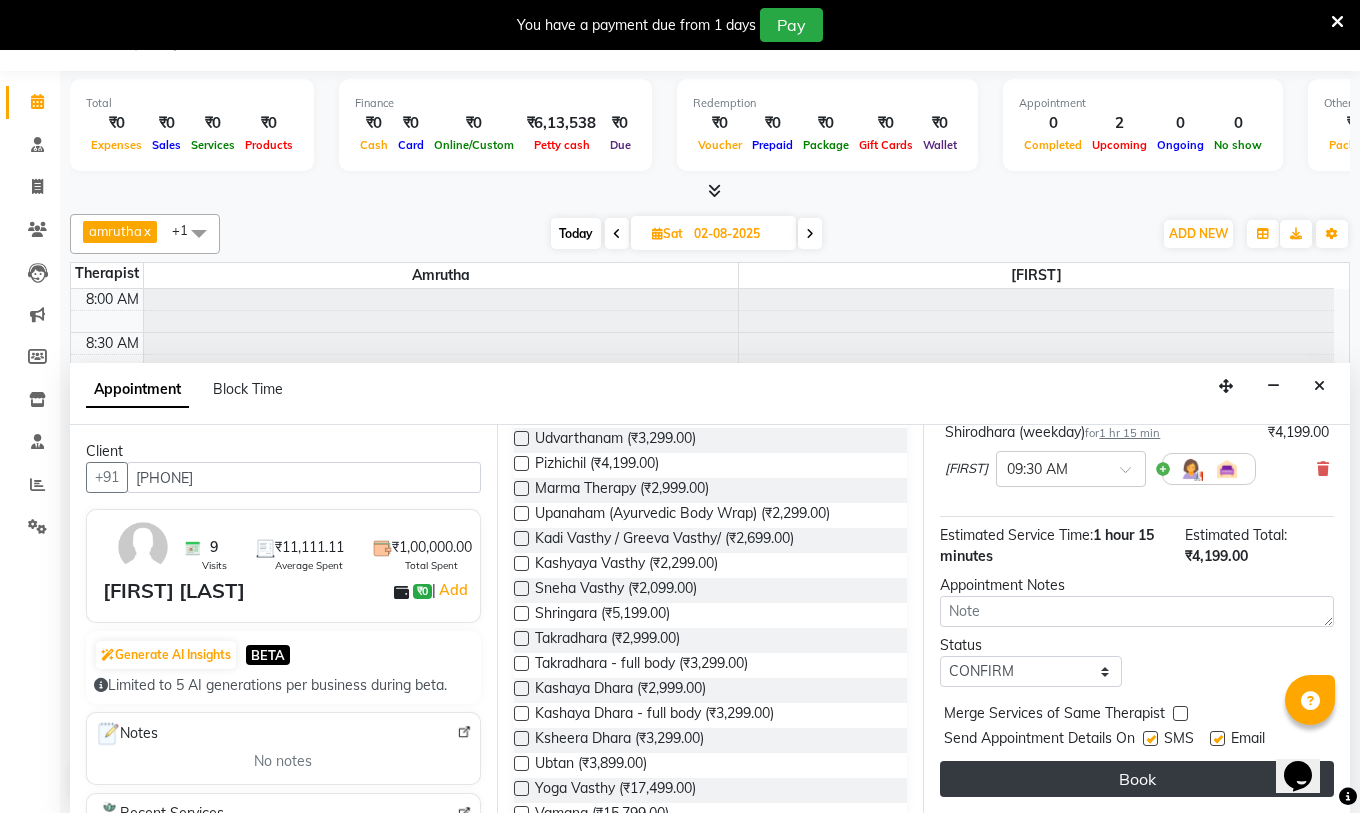 click on "Book" at bounding box center (1137, 779) 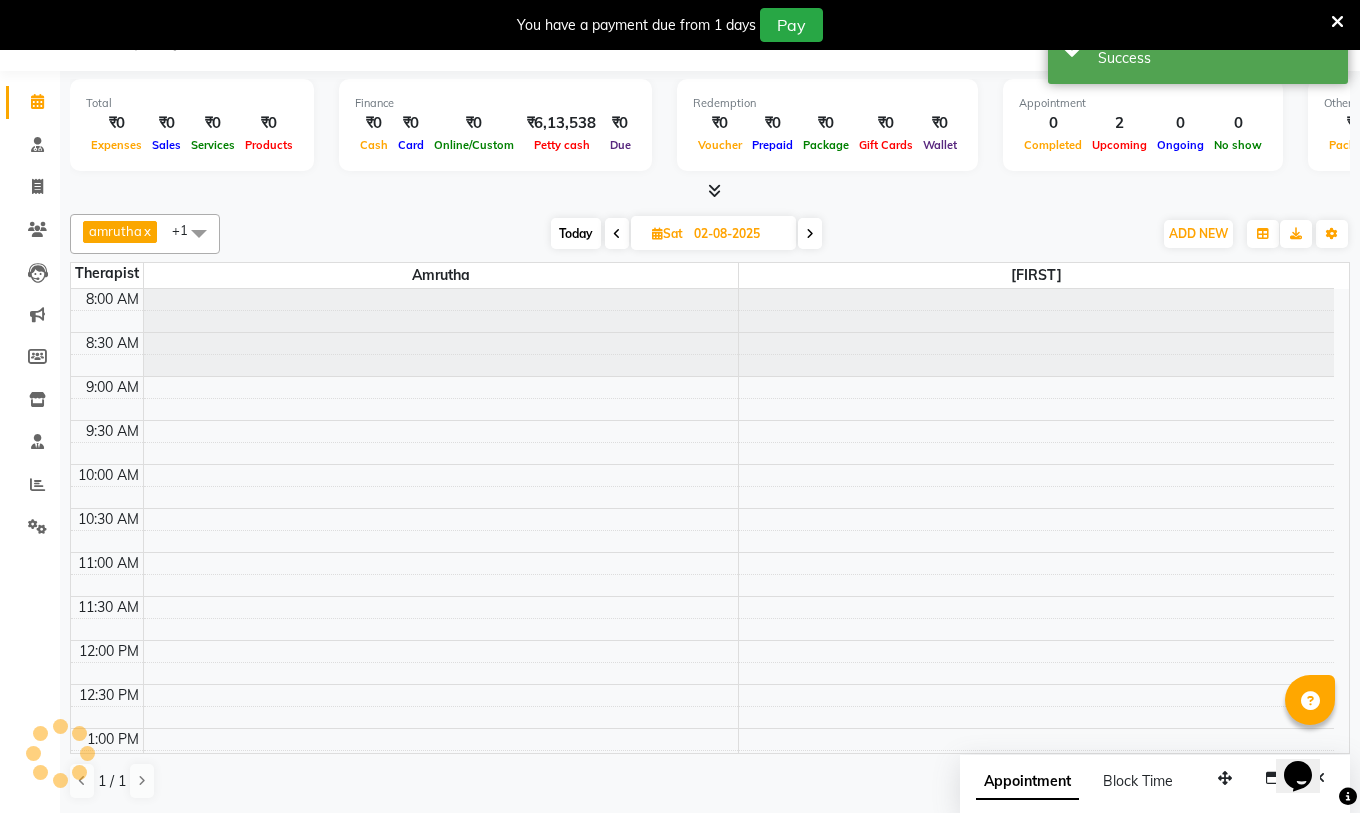 scroll, scrollTop: 0, scrollLeft: 0, axis: both 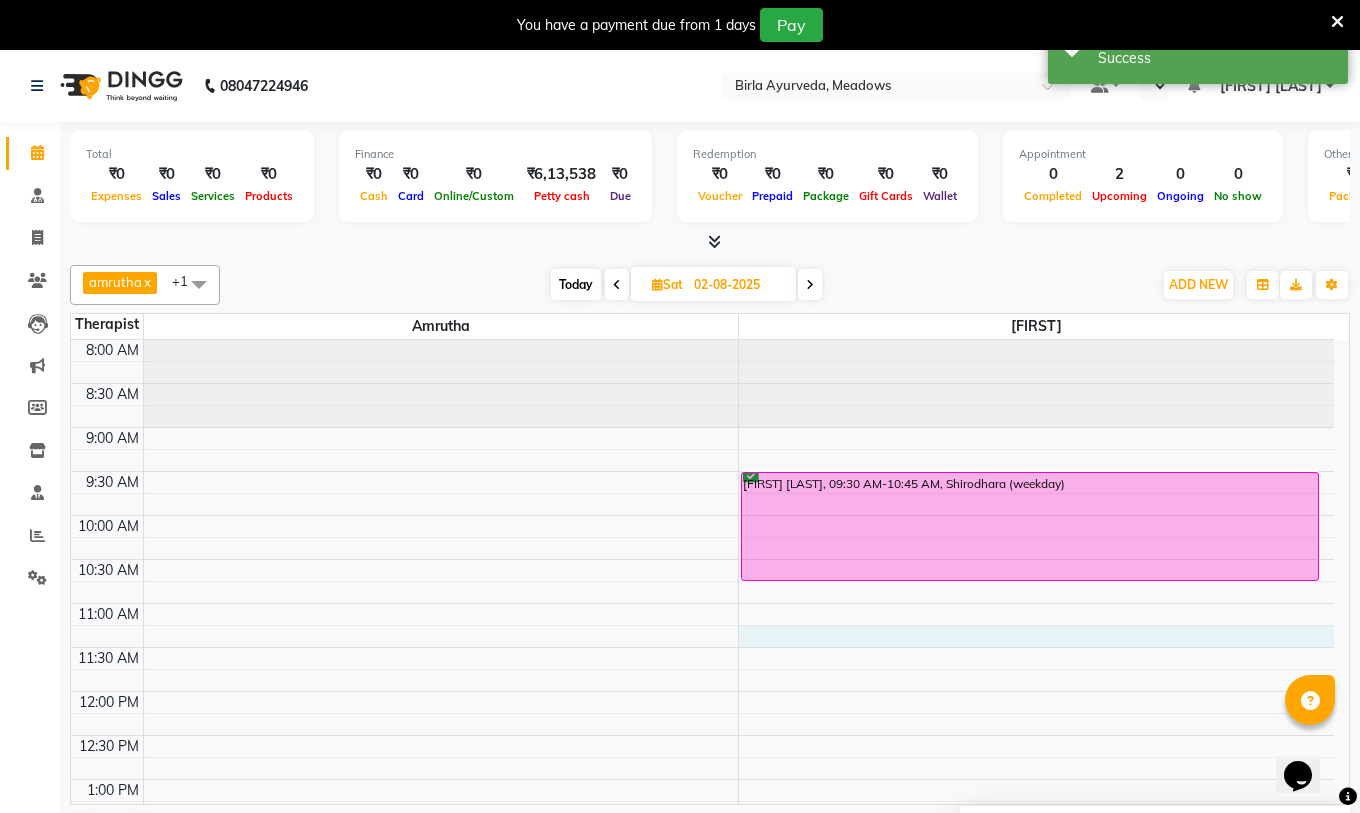 click on "8:00 AM 8:30 AM 9:00 AM 9:30 AM 10:00 AM 10:30 AM 11:00 AM 11:30 AM 12:00 PM 12:30 PM 1:00 PM 1:30 PM 2:00 PM 2:30 PM 3:00 PM 3:30 PM 4:00 PM 4:30 PM 5:00 PM 5:30 PM 6:00 PM 6:30 PM 7:00 PM 7:30 PM     [FIRST] [LAST], 09:30 AM-10:45 AM, Shirodhara (weekday)" at bounding box center (702, 867) 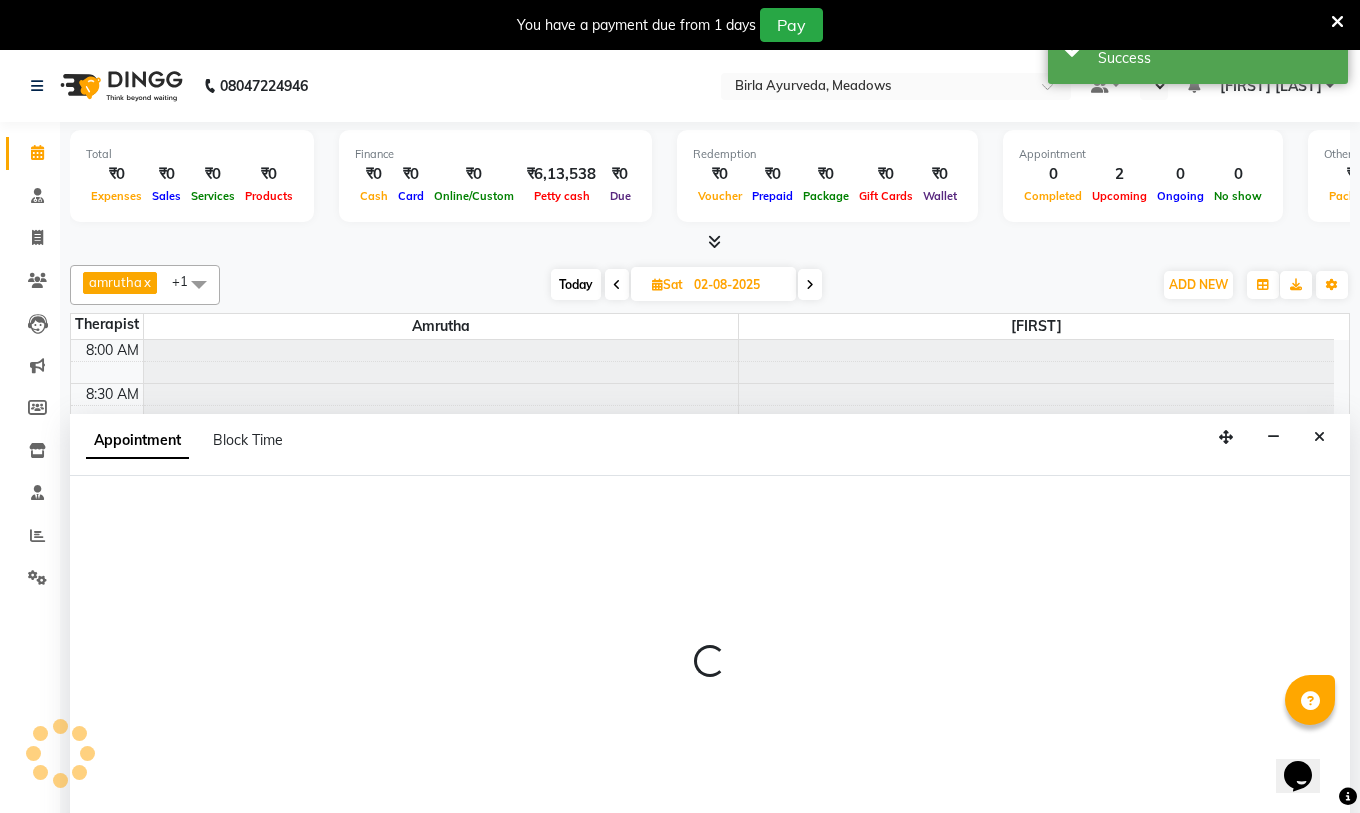 scroll, scrollTop: 51, scrollLeft: 0, axis: vertical 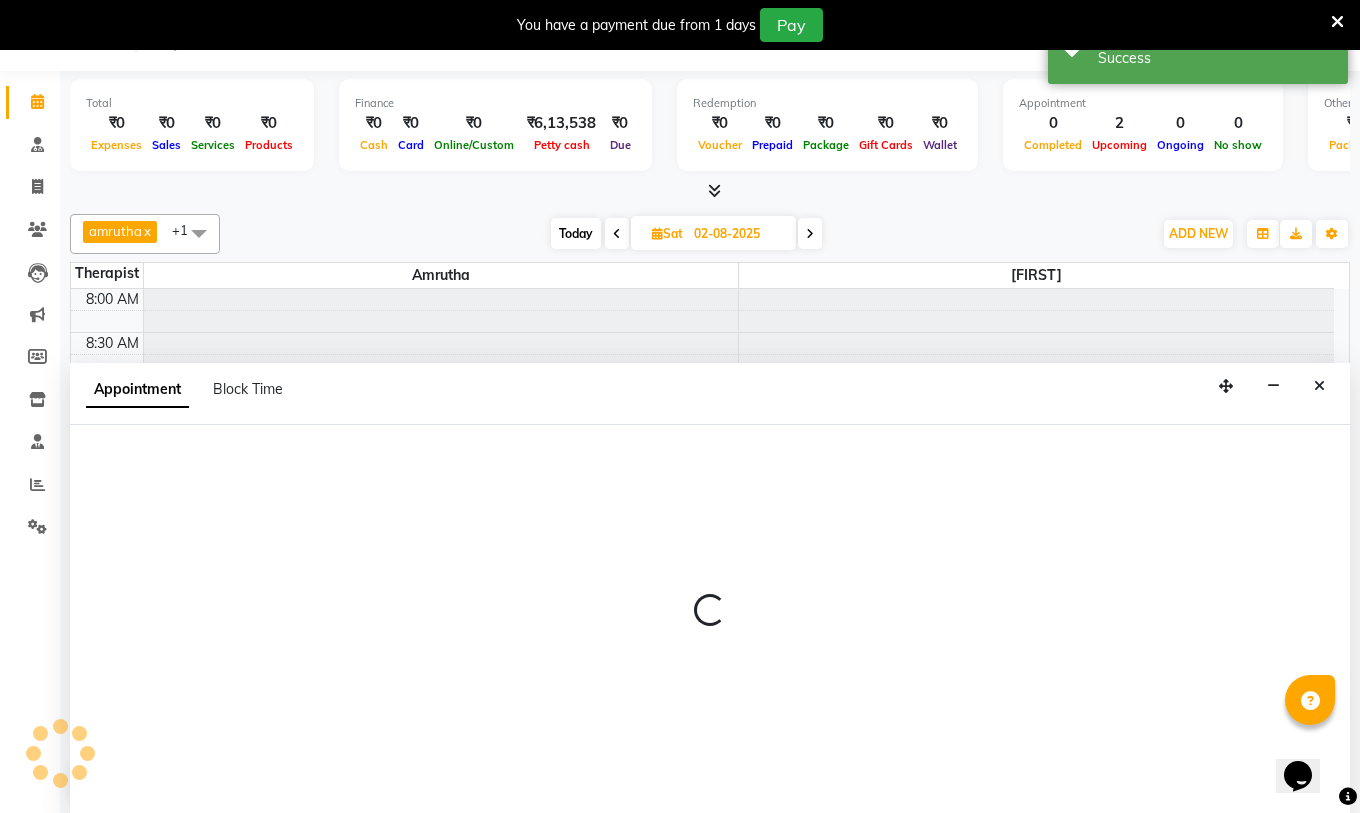 select on "66585" 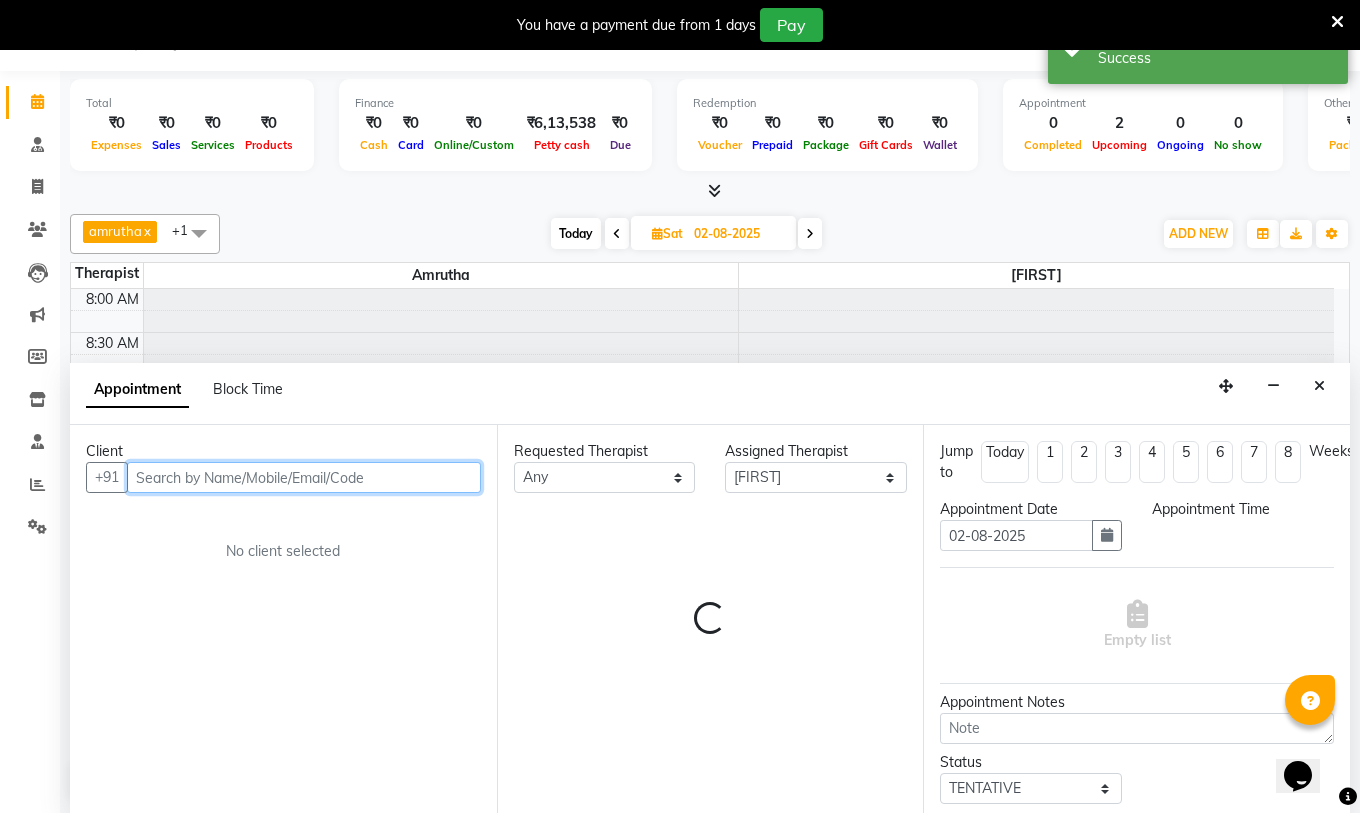select on "675" 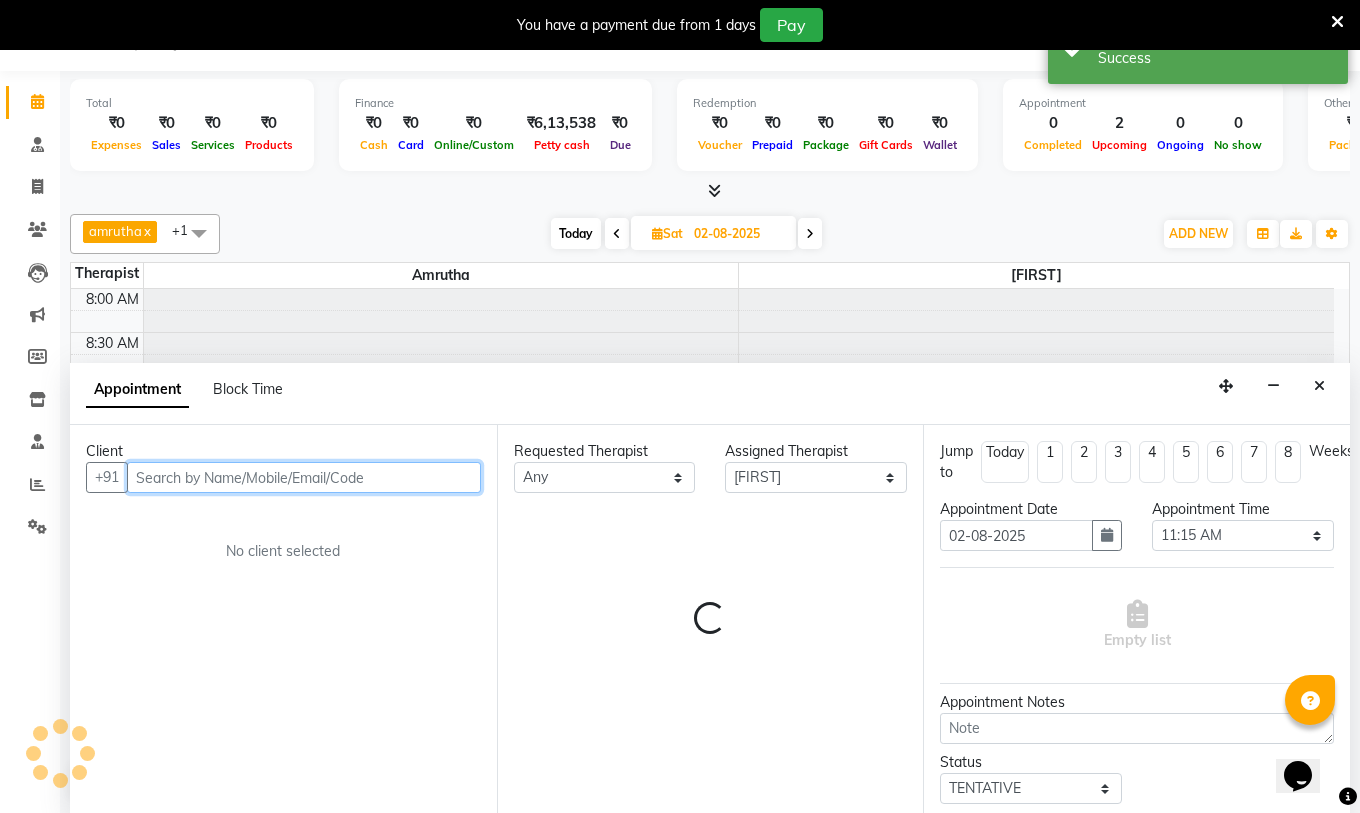 click at bounding box center (304, 477) 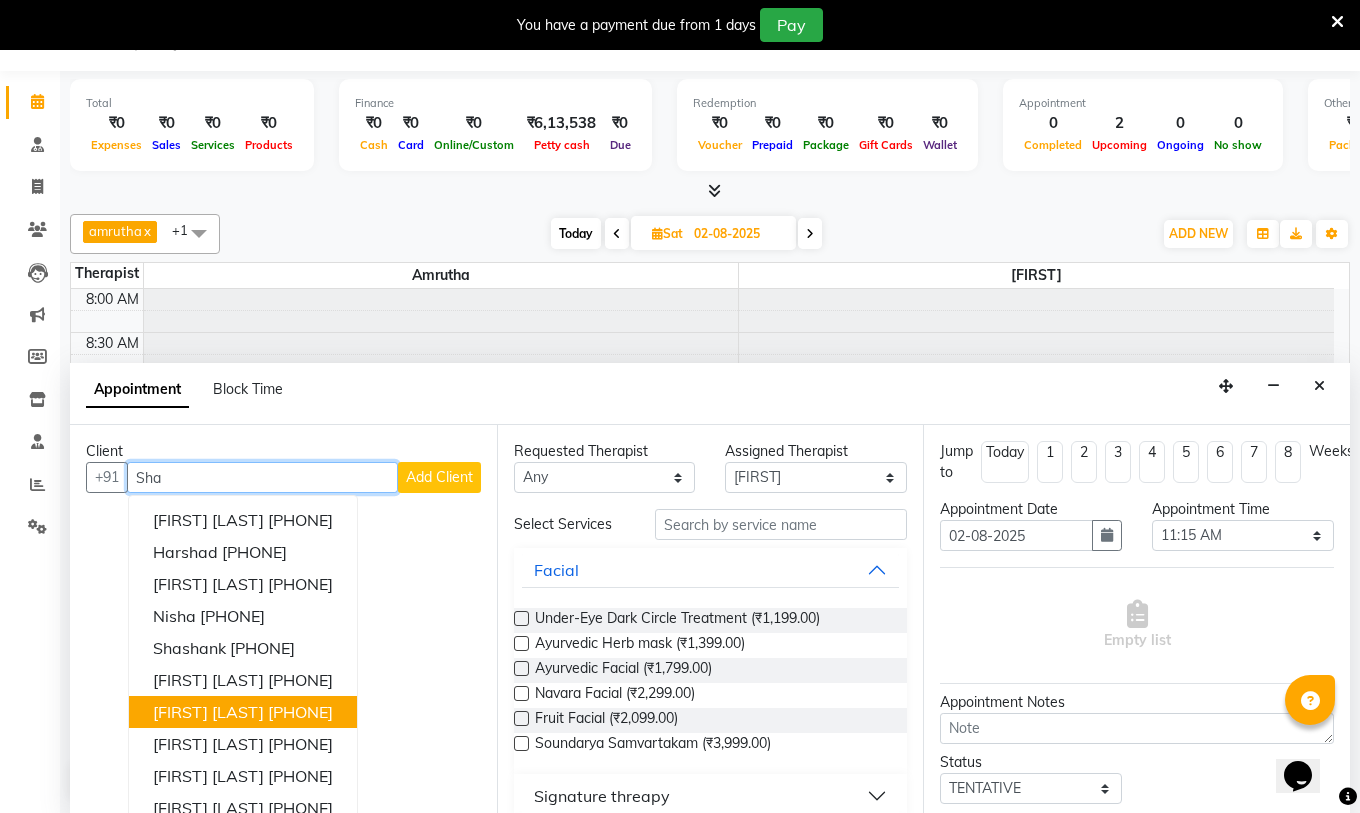 scroll, scrollTop: 20, scrollLeft: 0, axis: vertical 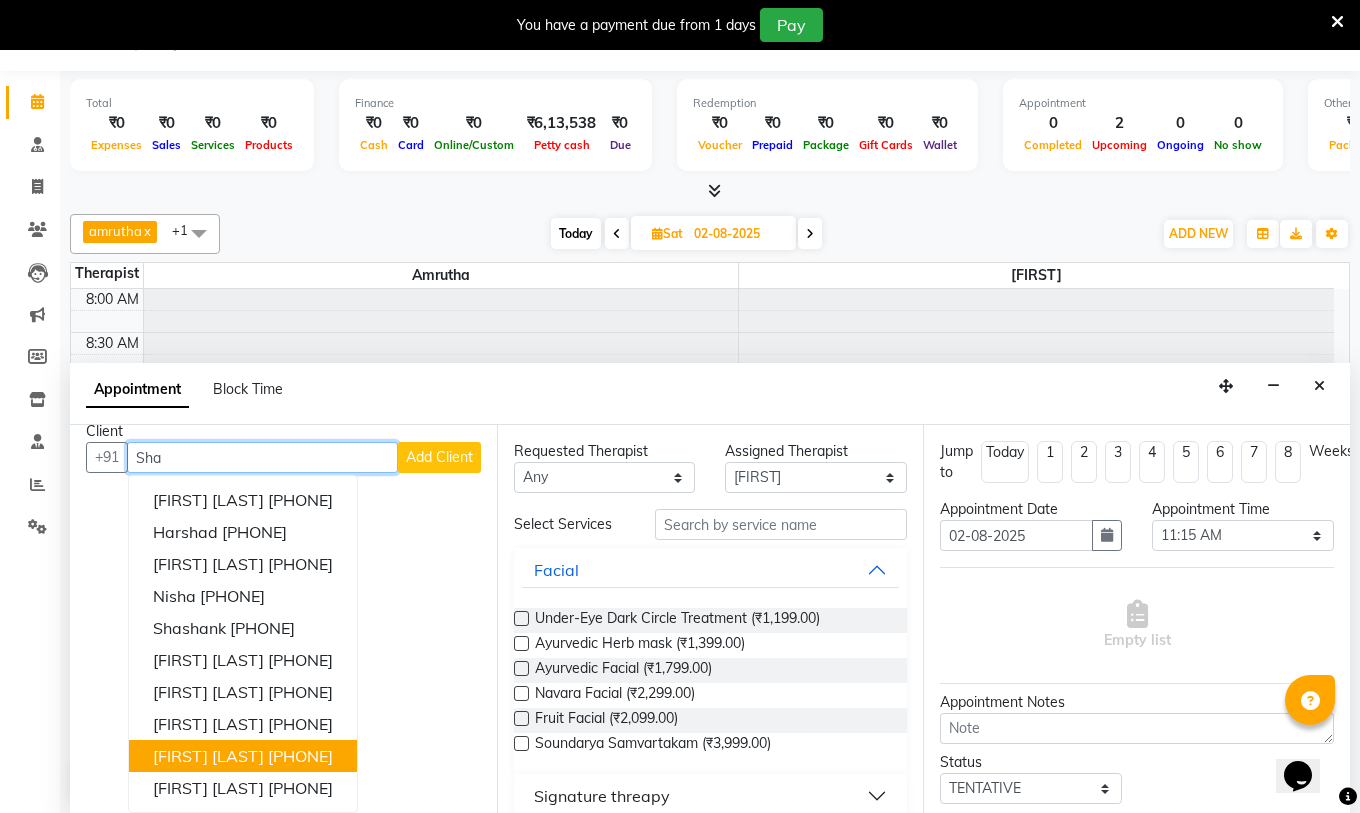 click on "[PHONE]" at bounding box center (300, 756) 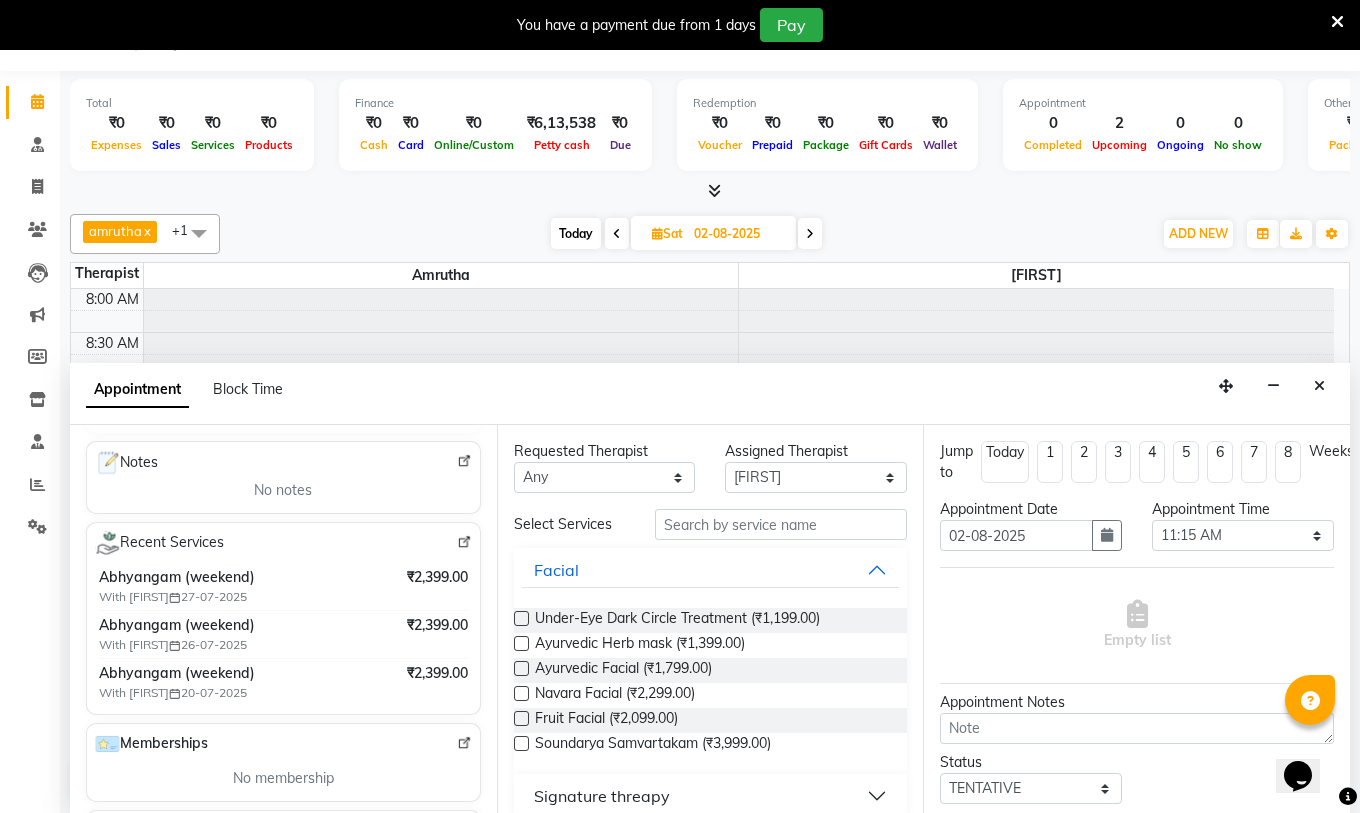 scroll, scrollTop: 300, scrollLeft: 0, axis: vertical 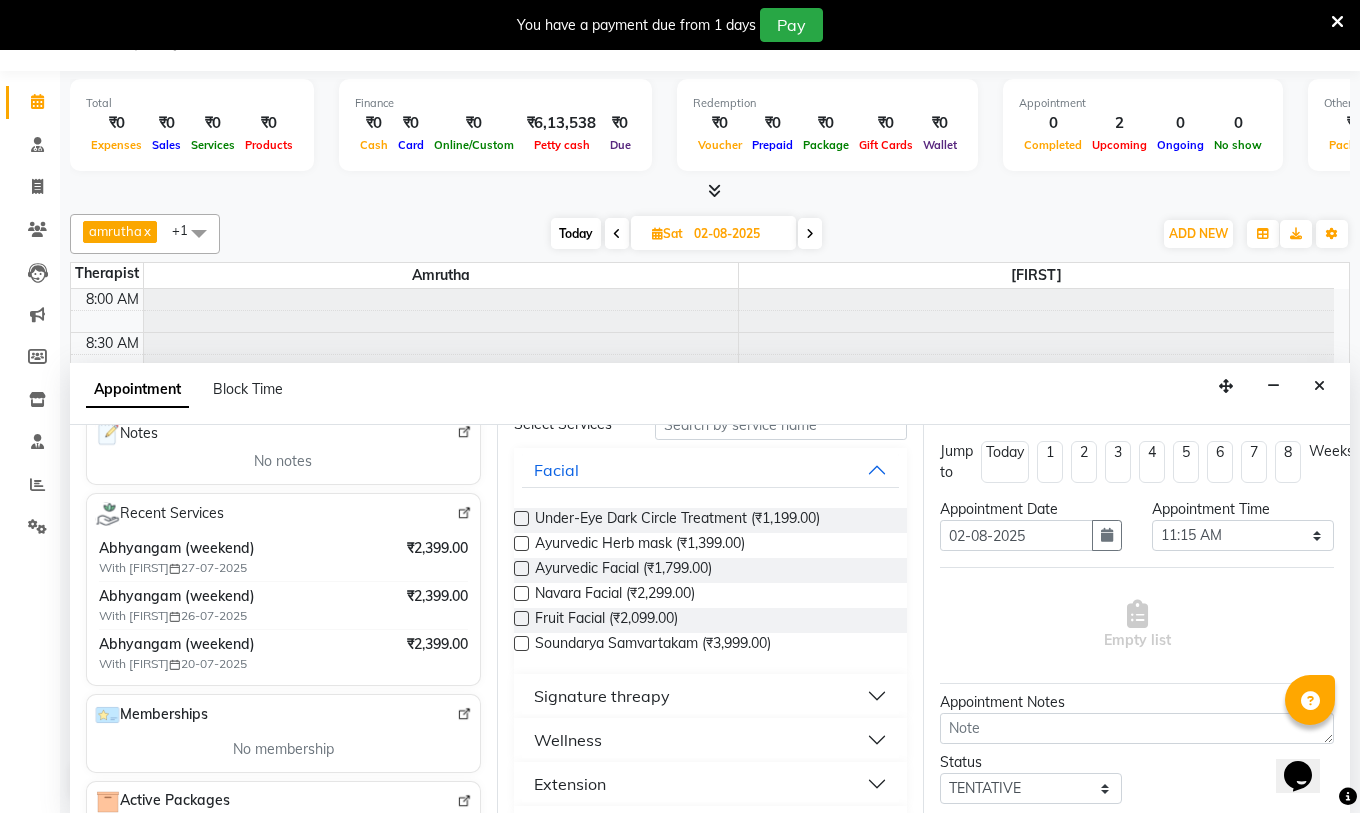 type on "[PHONE]" 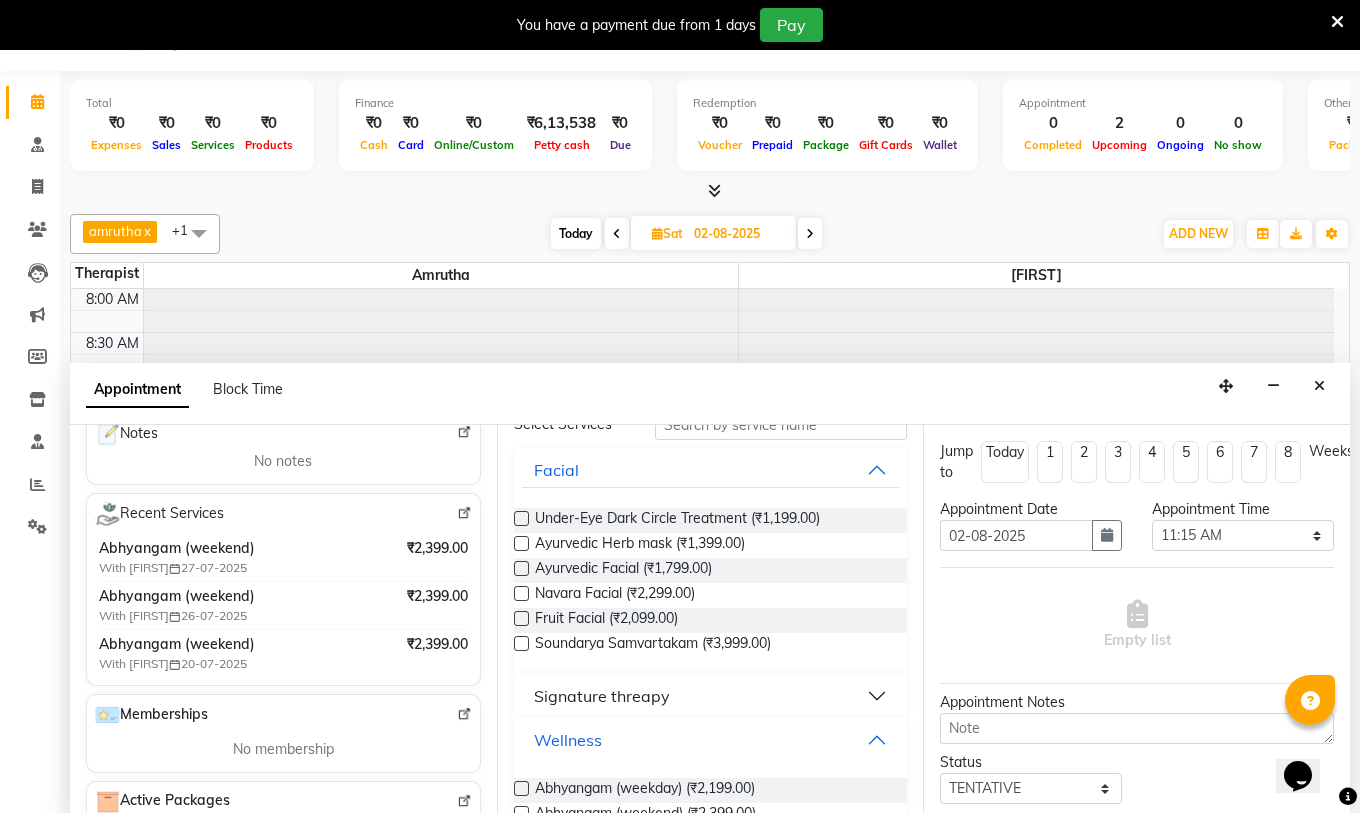 scroll, scrollTop: 200, scrollLeft: 0, axis: vertical 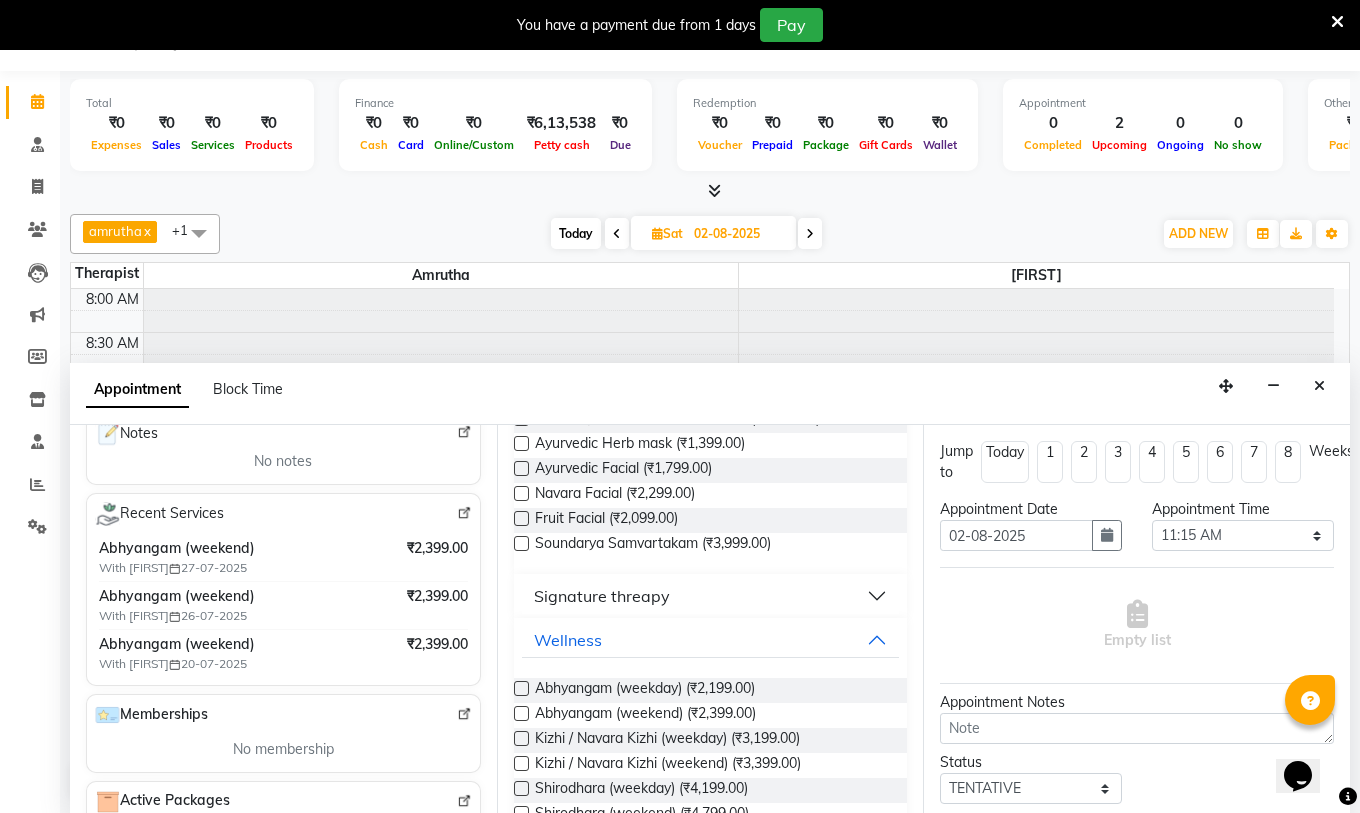 click at bounding box center (521, 713) 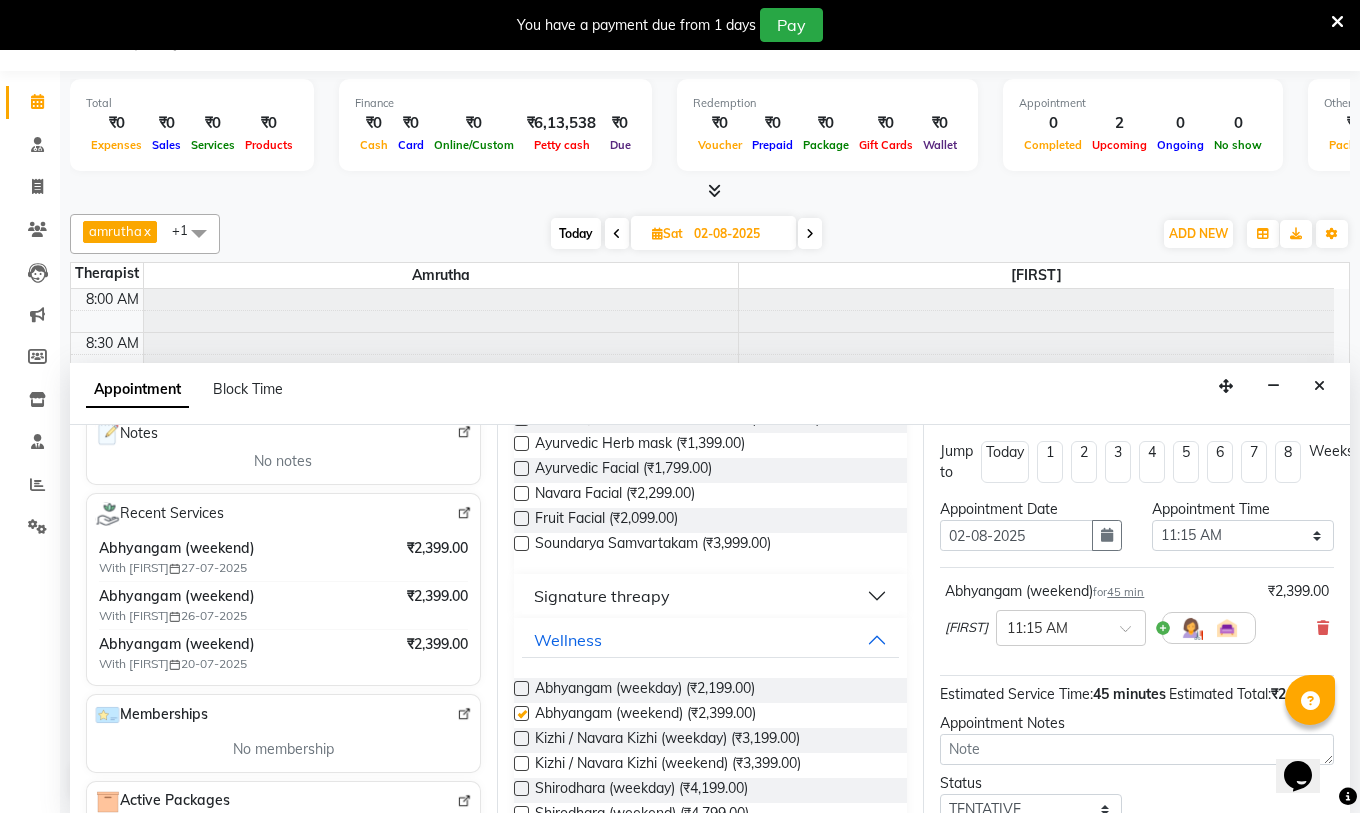 checkbox on "false" 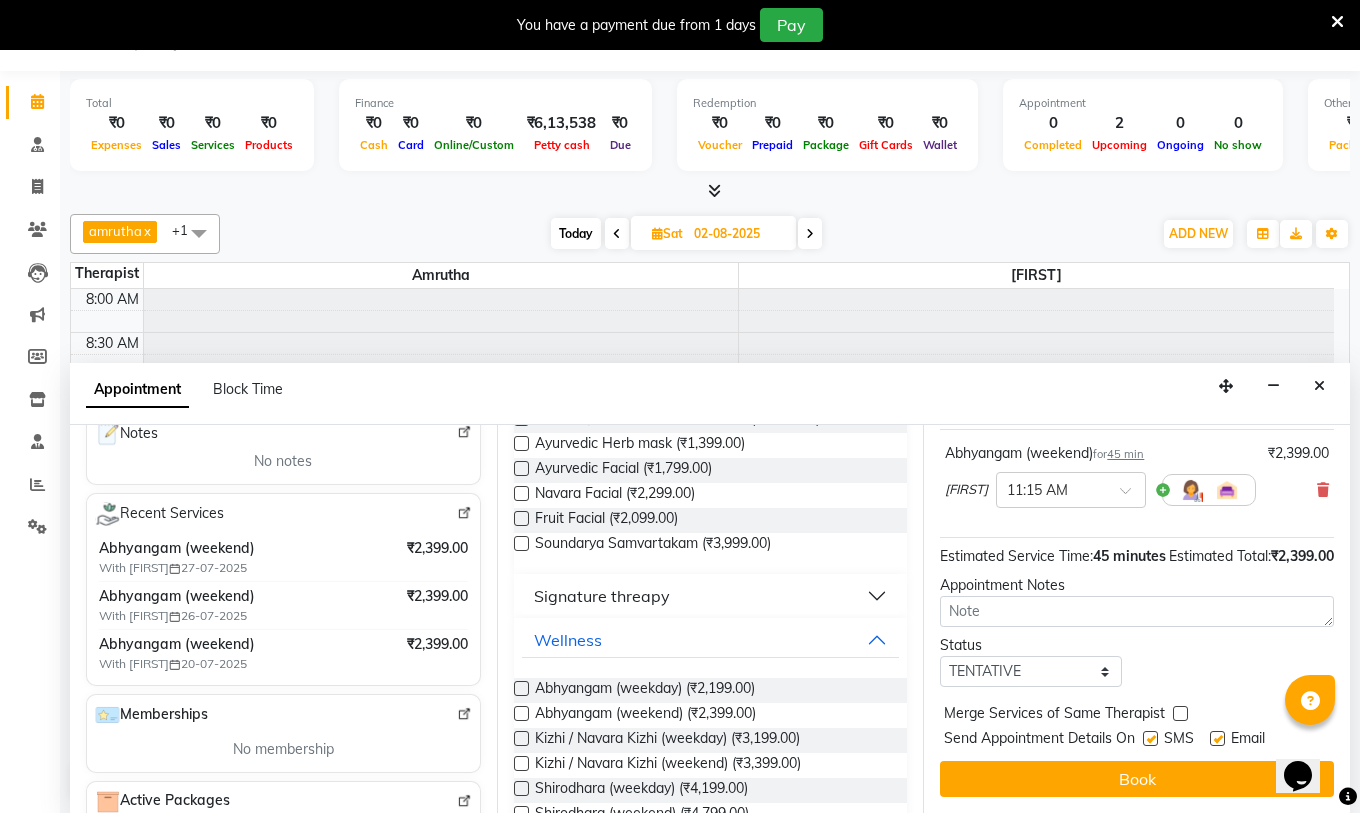 scroll, scrollTop: 174, scrollLeft: 0, axis: vertical 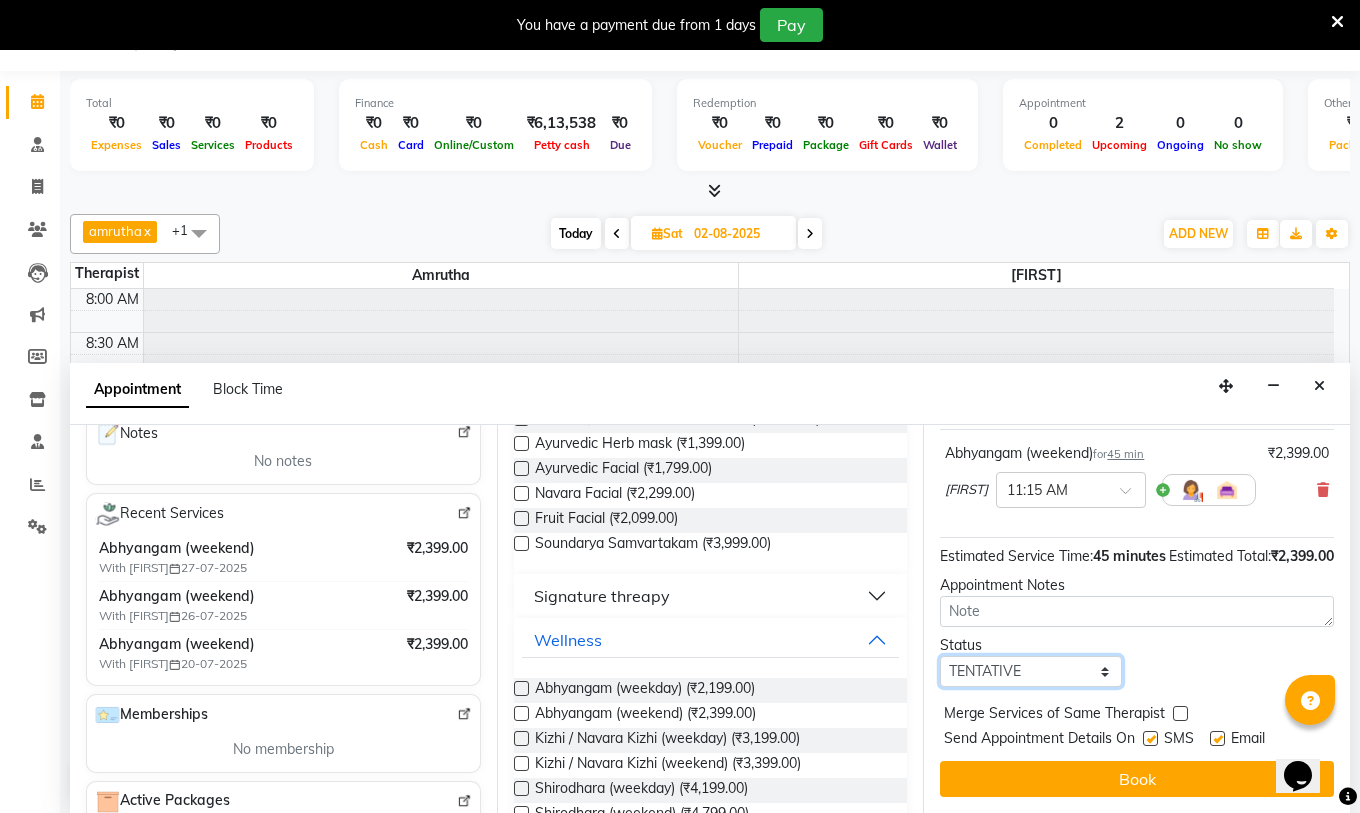 click on "Select TENTATIVE CONFIRM UPCOMING" at bounding box center (1031, 671) 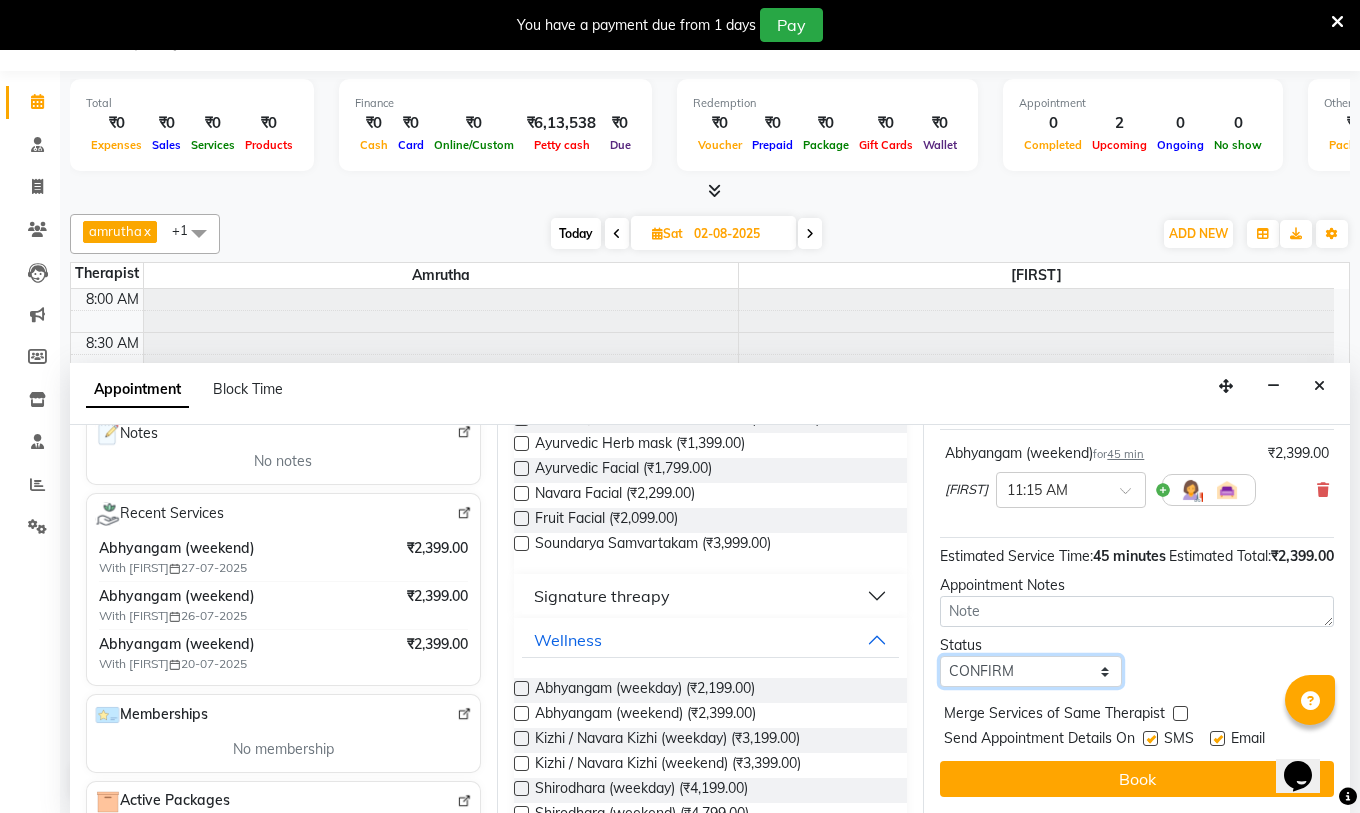 click on "Select TENTATIVE CONFIRM UPCOMING" at bounding box center (1031, 671) 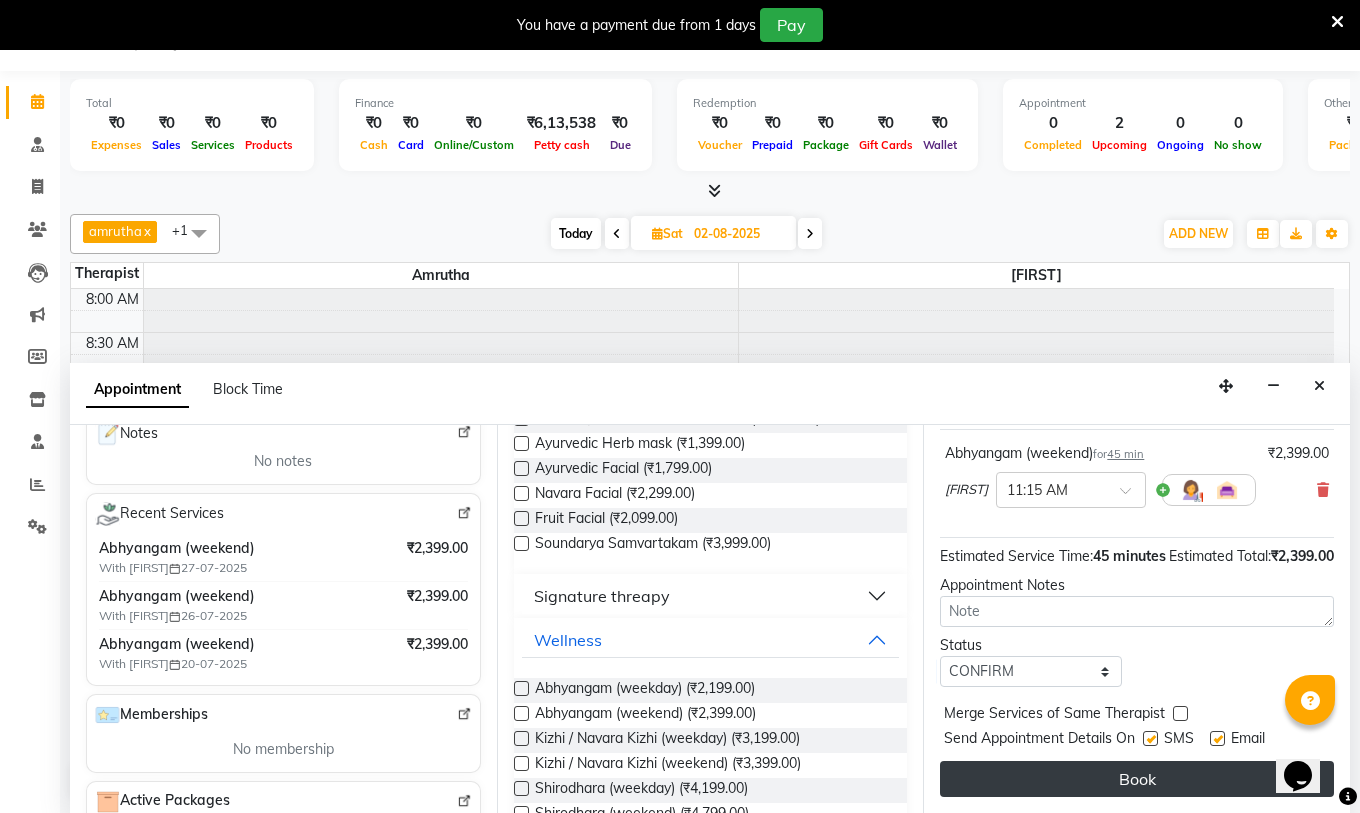 click on "Book" at bounding box center [1137, 779] 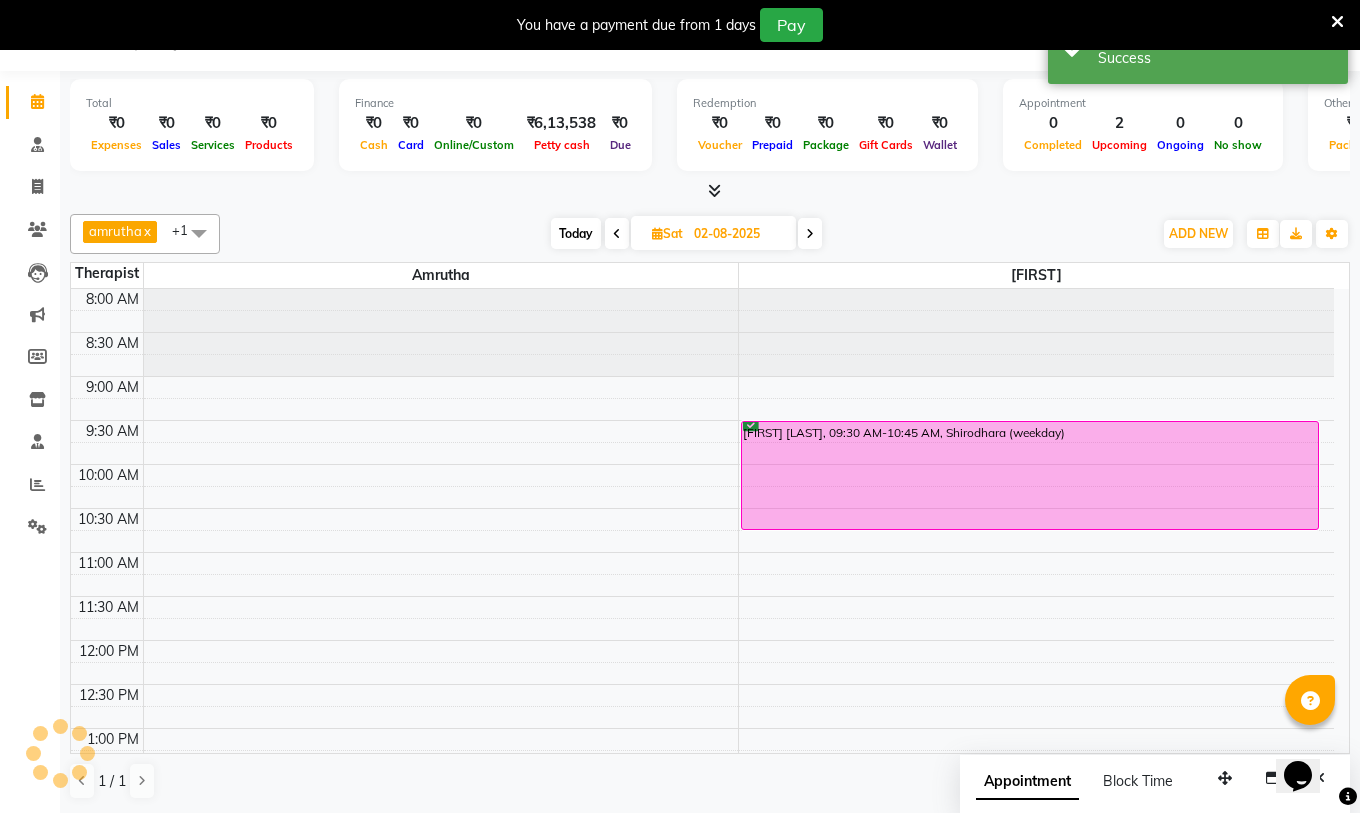 scroll, scrollTop: 0, scrollLeft: 0, axis: both 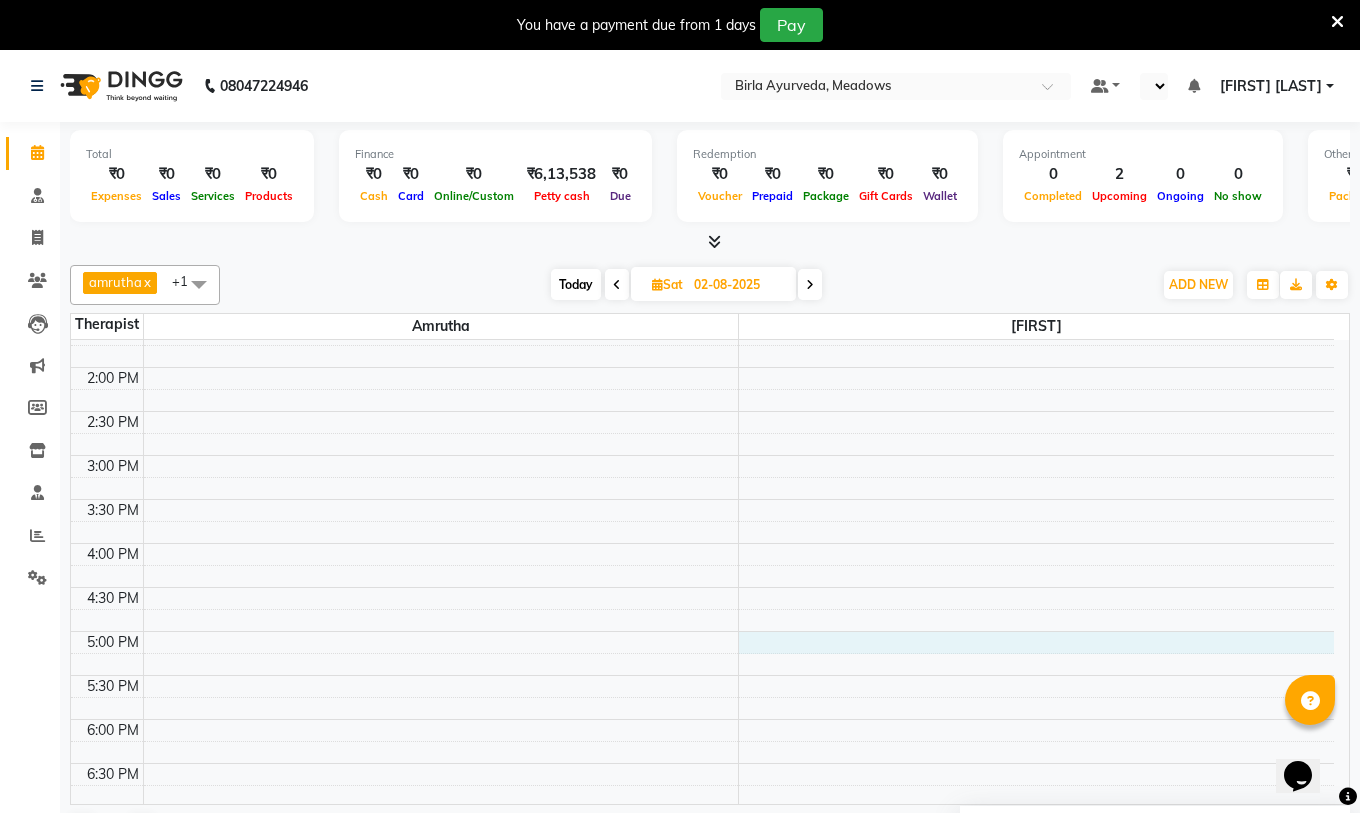 click on "8:00 AM 8:30 AM 9:00 AM 9:30 AM 10:00 AM 10:30 AM 11:00 AM 11:30 AM 12:00 PM 12:30 PM 1:00 PM 1:30 PM 2:00 PM 2:30 PM 3:00 PM 3:30 PM 4:00 PM 4:30 PM 5:00 PM 5:30 PM 6:00 PM 6:30 PM 7:00 PM 7:30 PM     [FIRST] [LAST], 09:30 AM-10:45 AM, Shirodhara (weekday)     [FIRST] [LAST], 11:15 AM-12:00 PM, Abhyangam (weekend)" at bounding box center (702, 367) 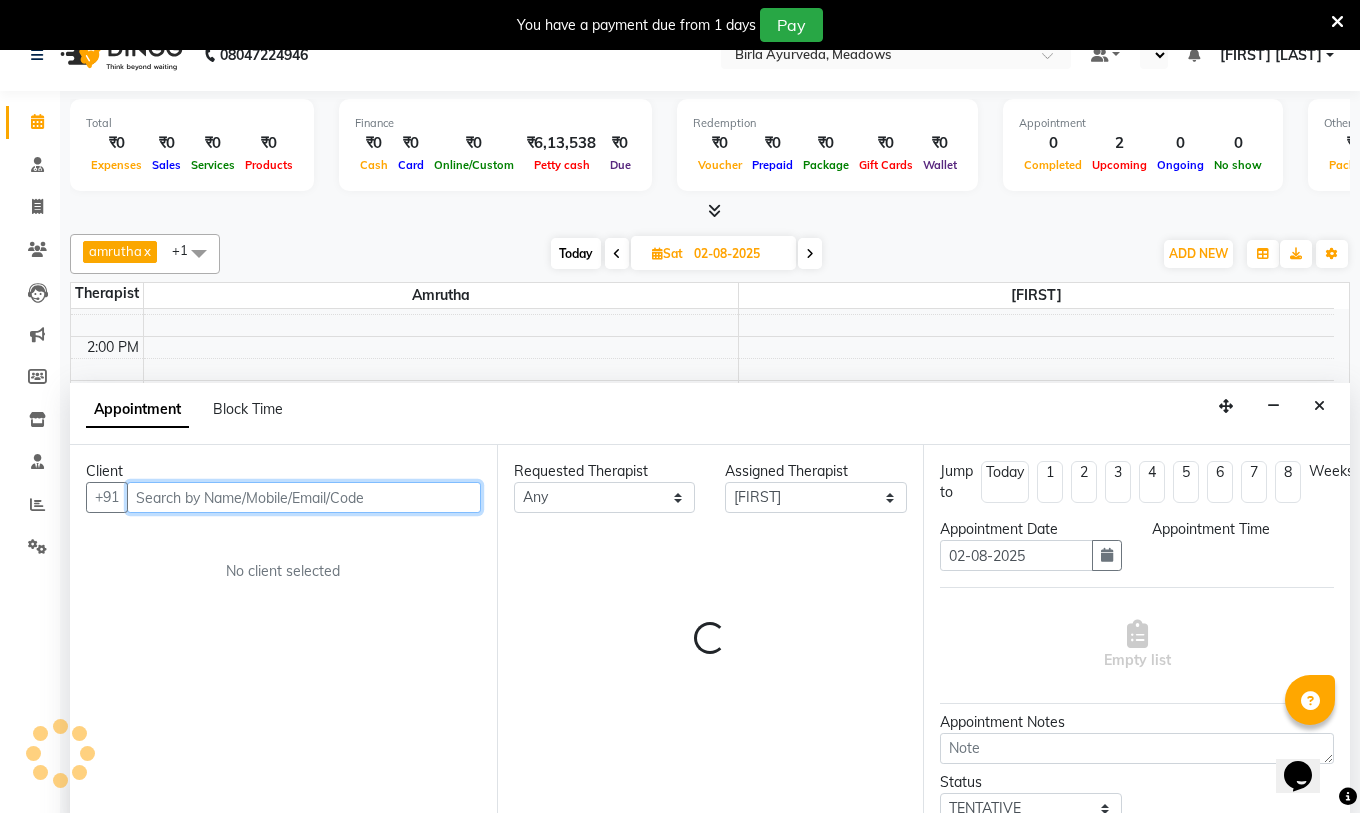 select on "1020" 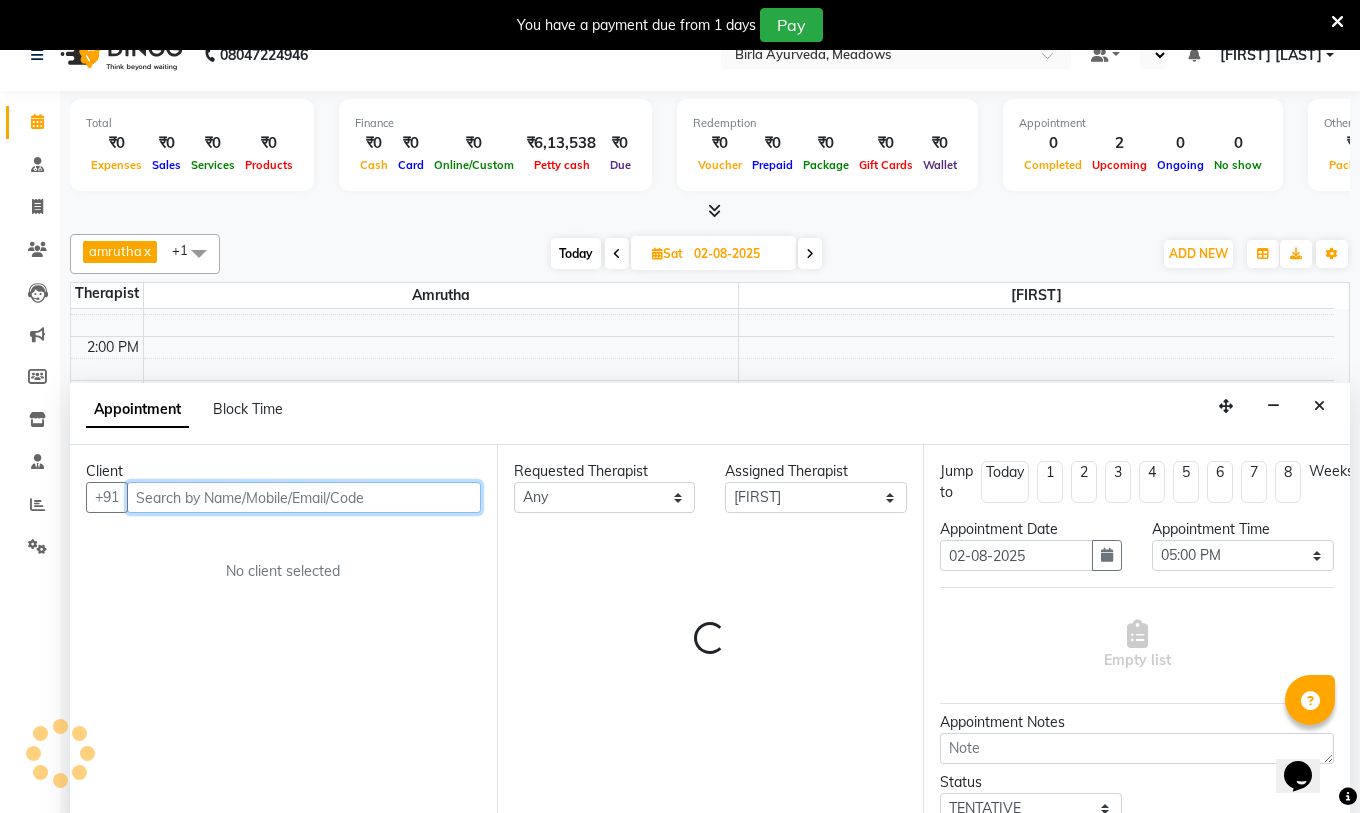 scroll, scrollTop: 51, scrollLeft: 0, axis: vertical 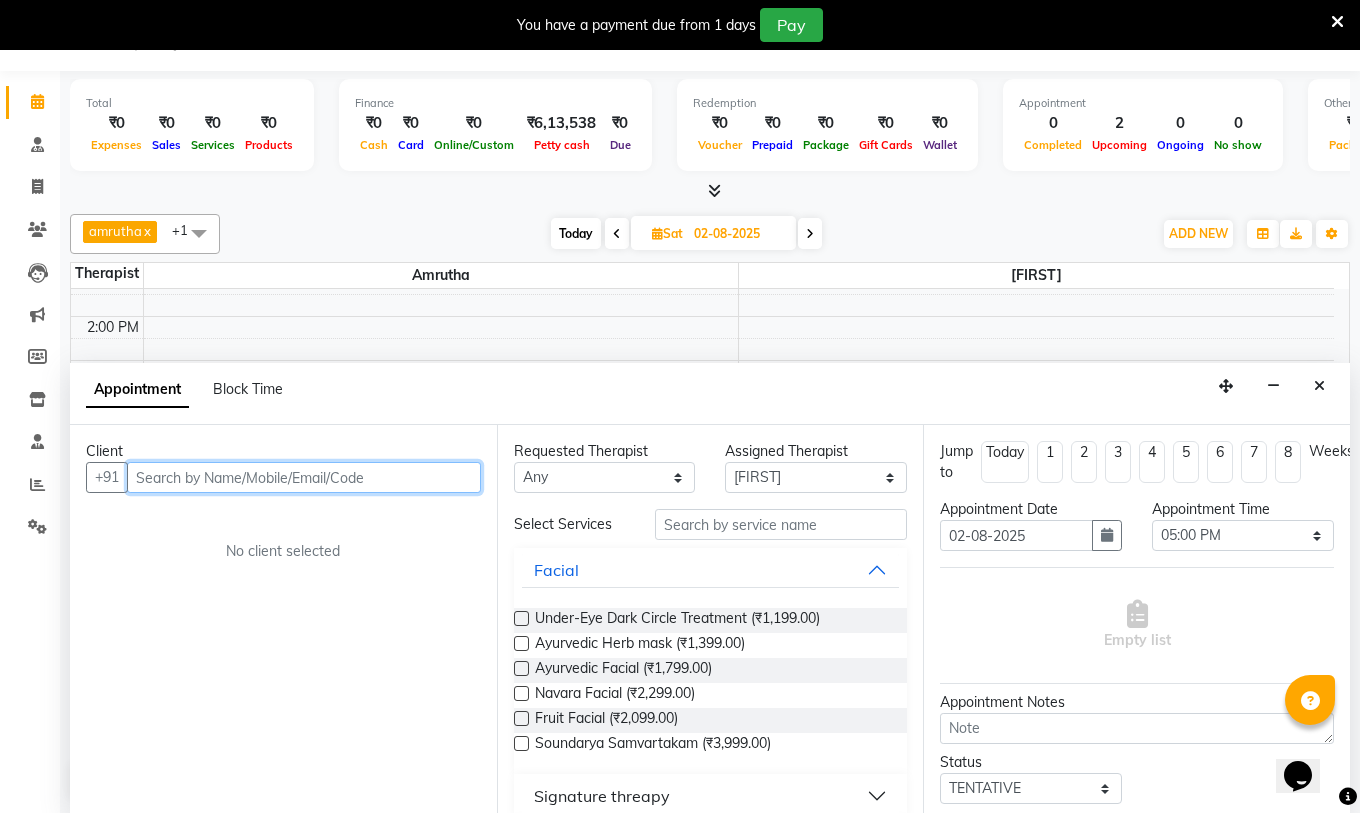 click at bounding box center [304, 477] 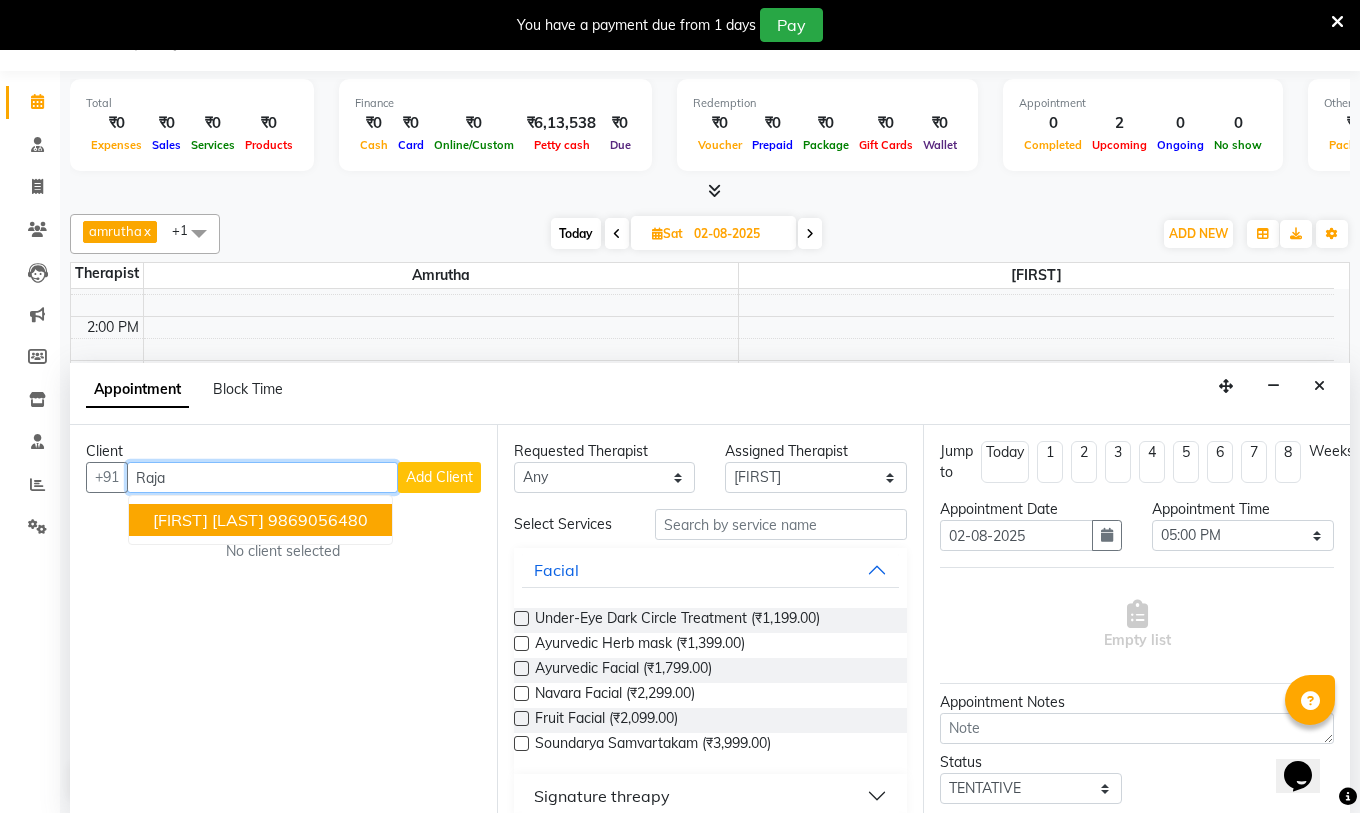 click on "[FIRST] [LAST] [PHONE]" at bounding box center (260, 520) 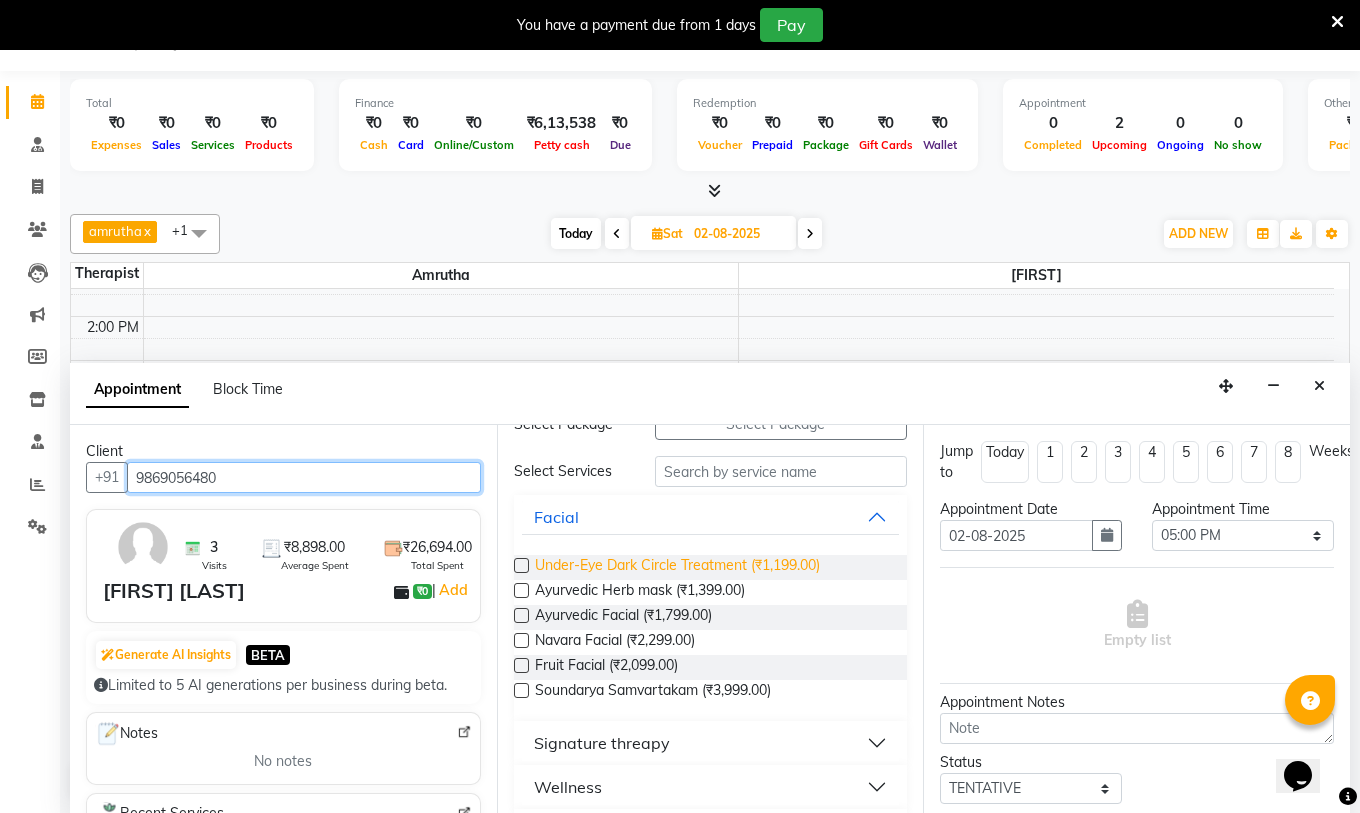 scroll, scrollTop: 200, scrollLeft: 0, axis: vertical 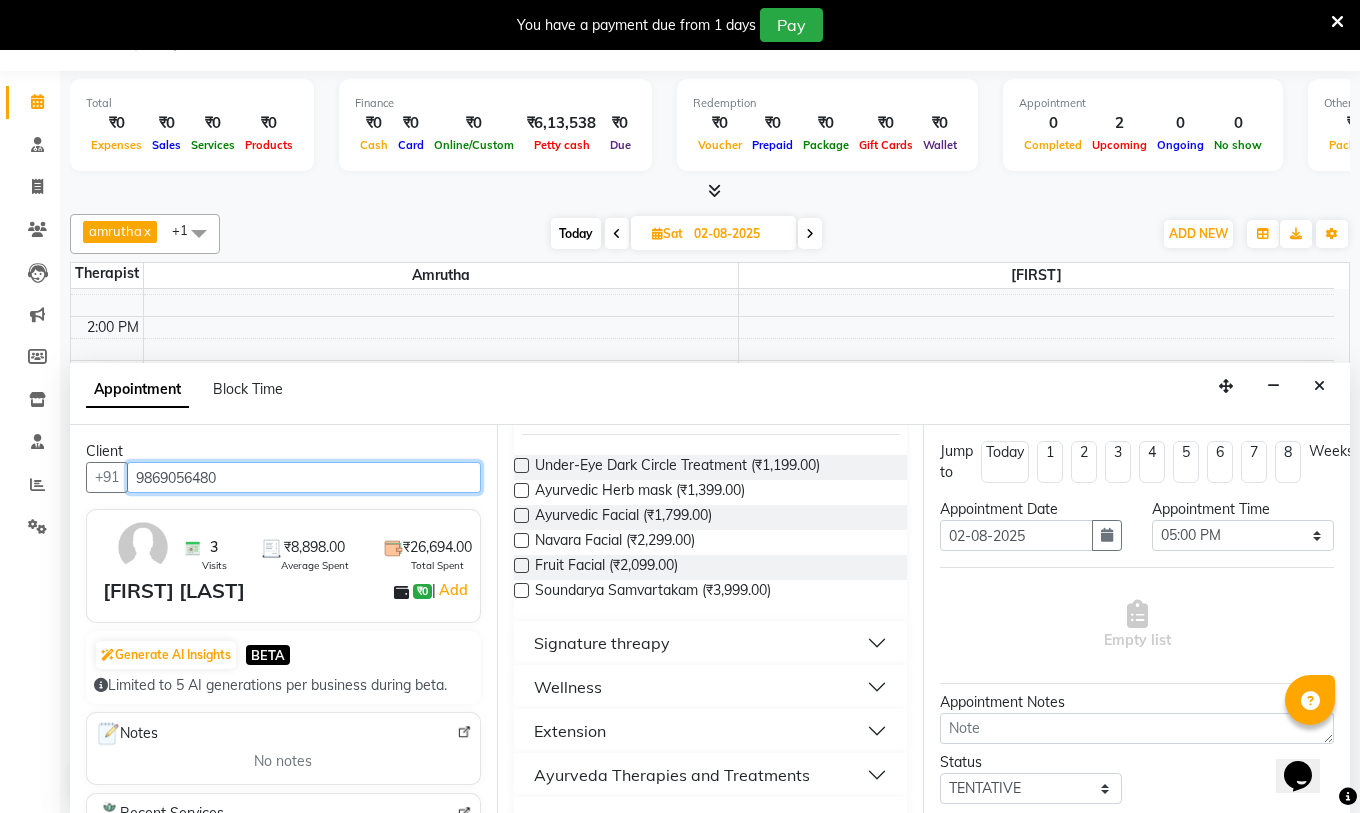 type on "9869056480" 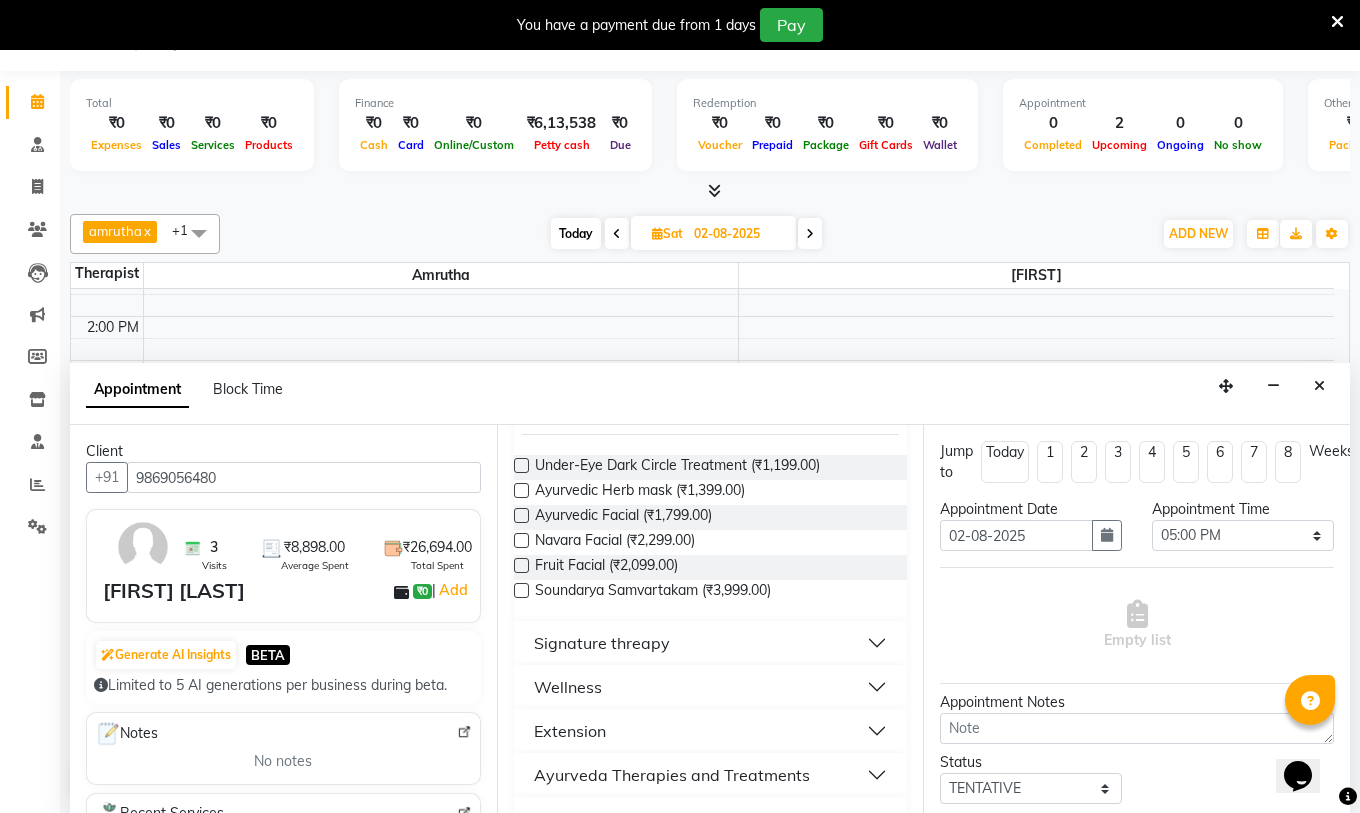 click on "Wellness" at bounding box center [568, 687] 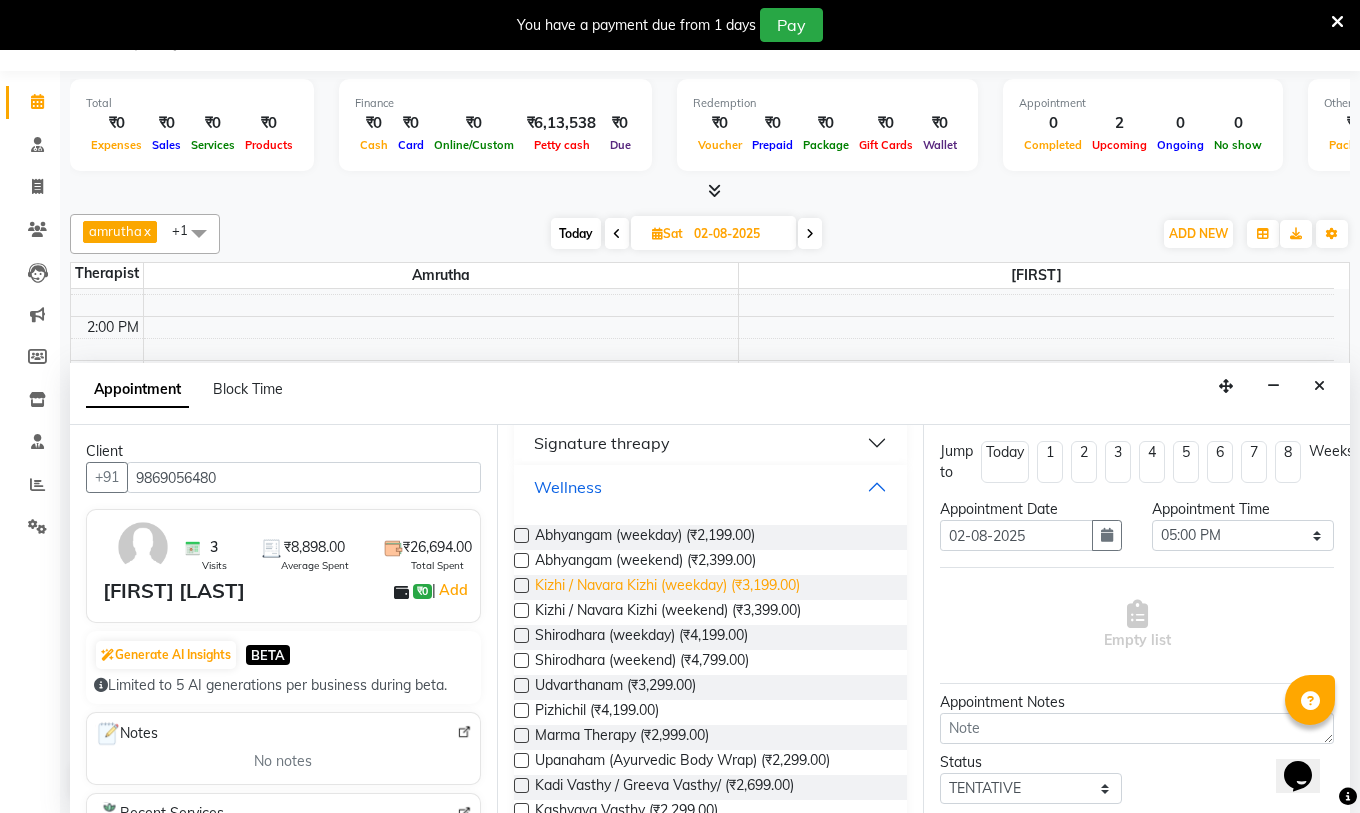 scroll, scrollTop: 500, scrollLeft: 0, axis: vertical 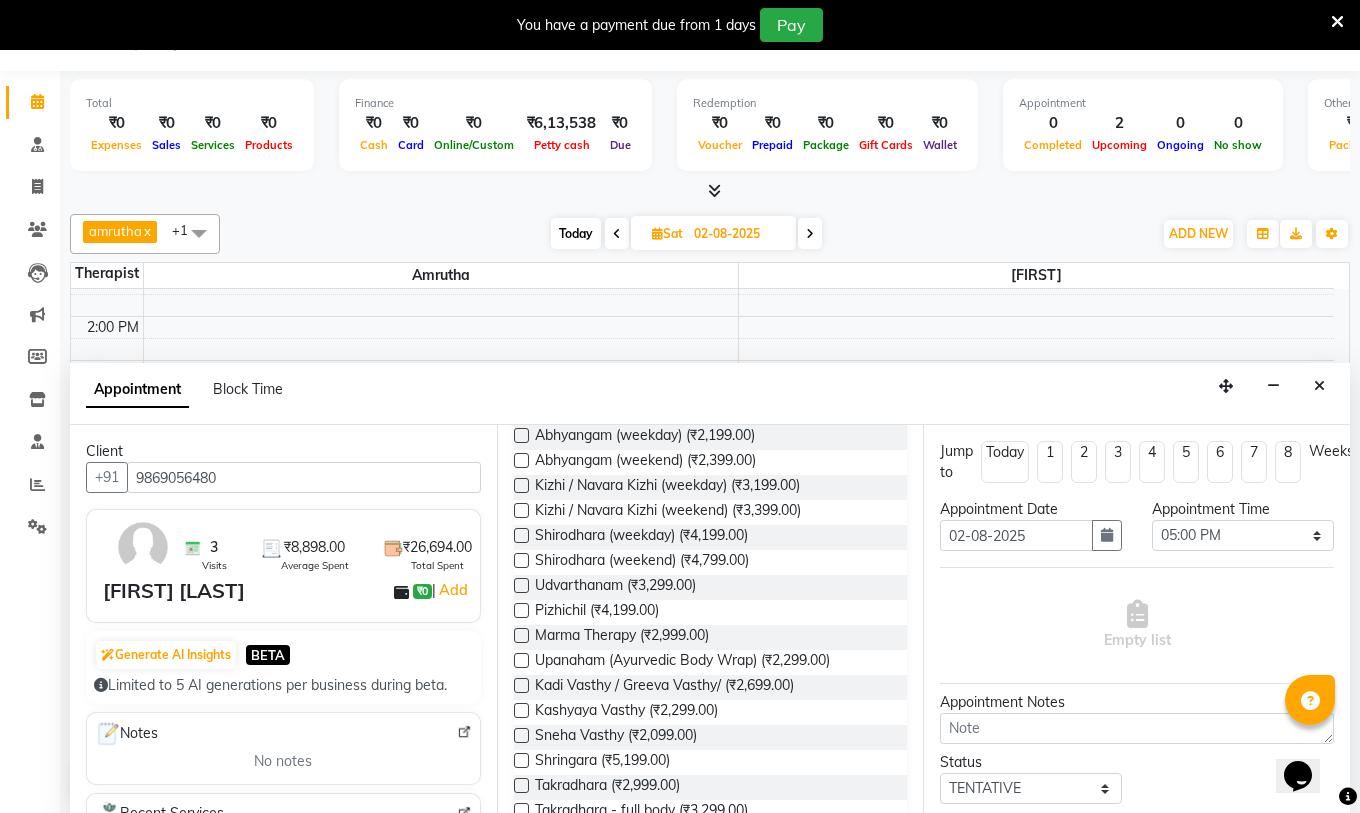 click at bounding box center [521, 685] 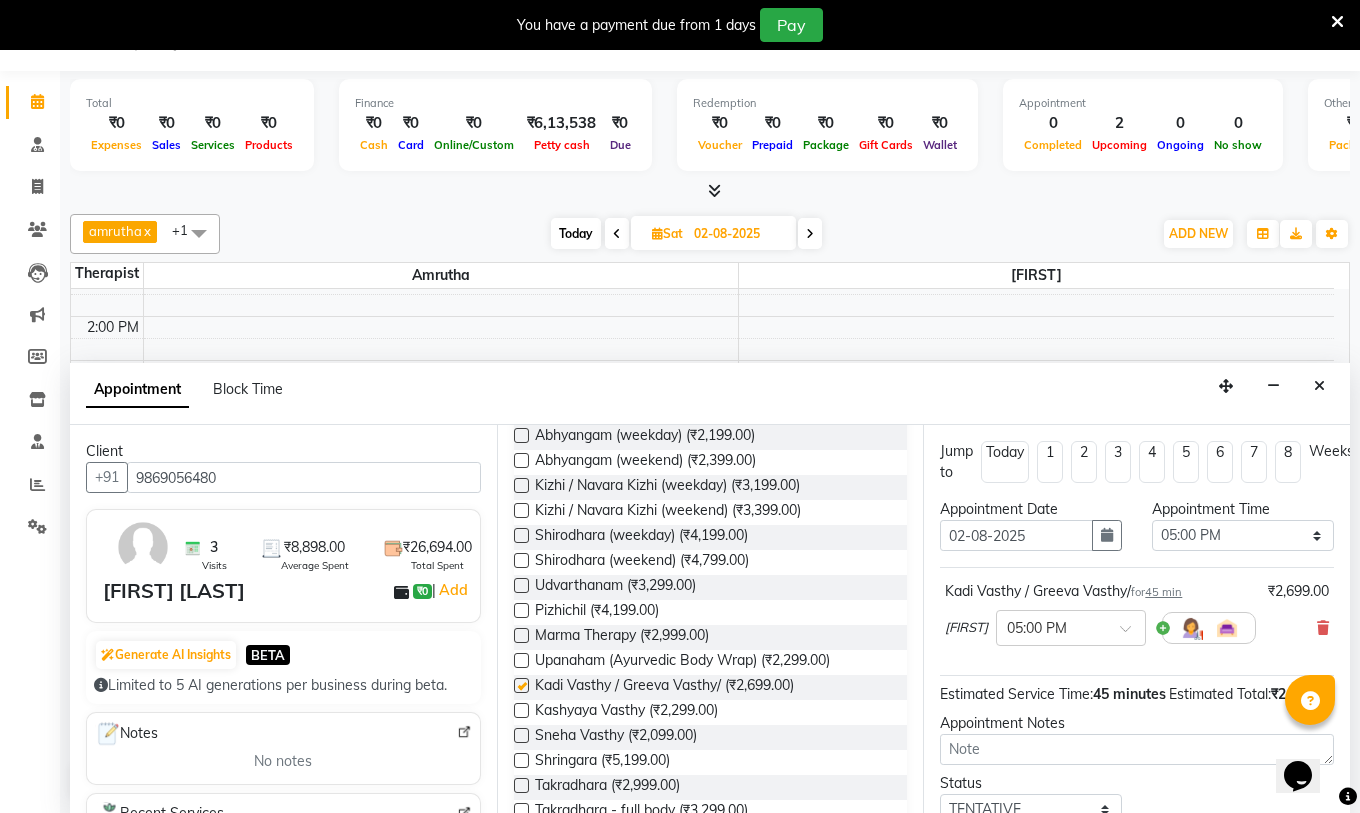 checkbox on "false" 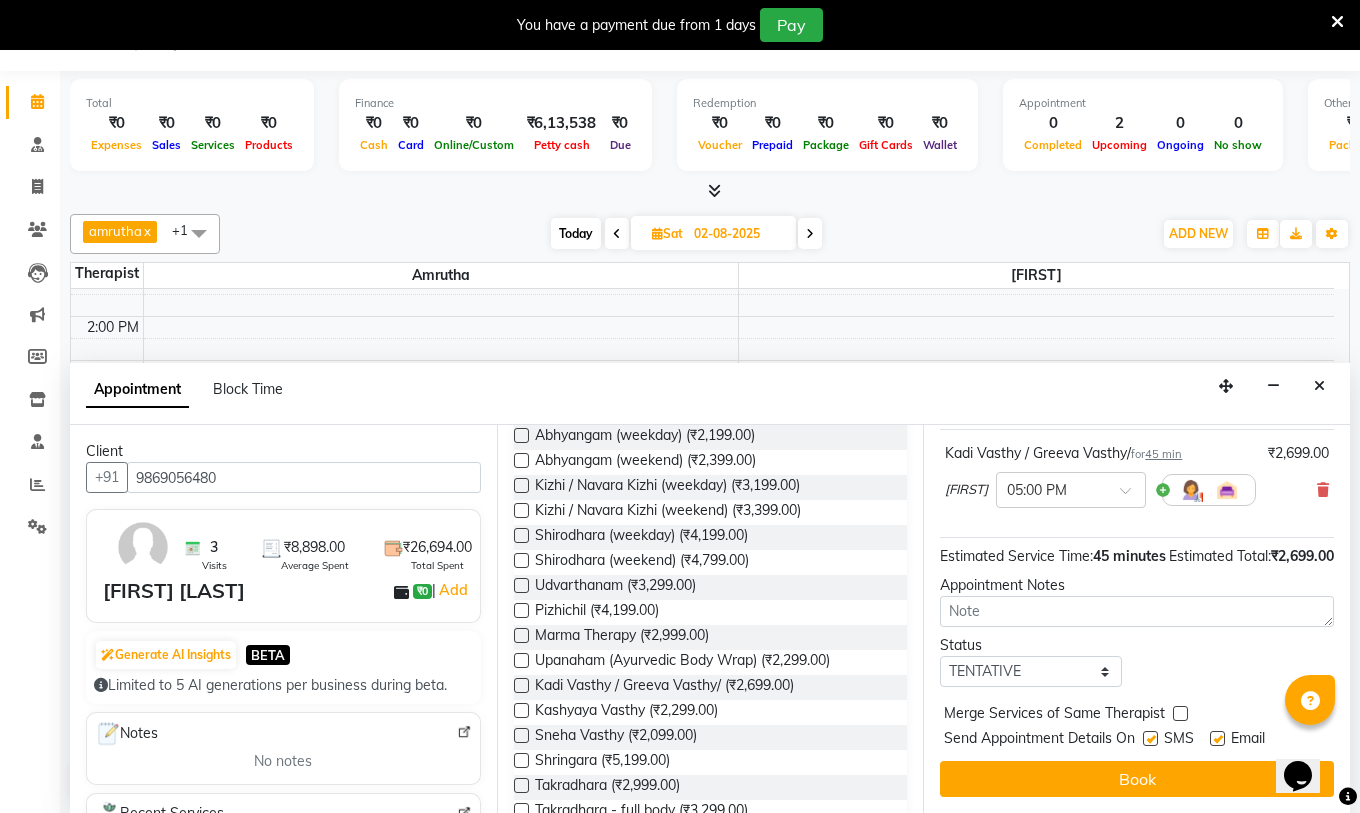scroll, scrollTop: 174, scrollLeft: 0, axis: vertical 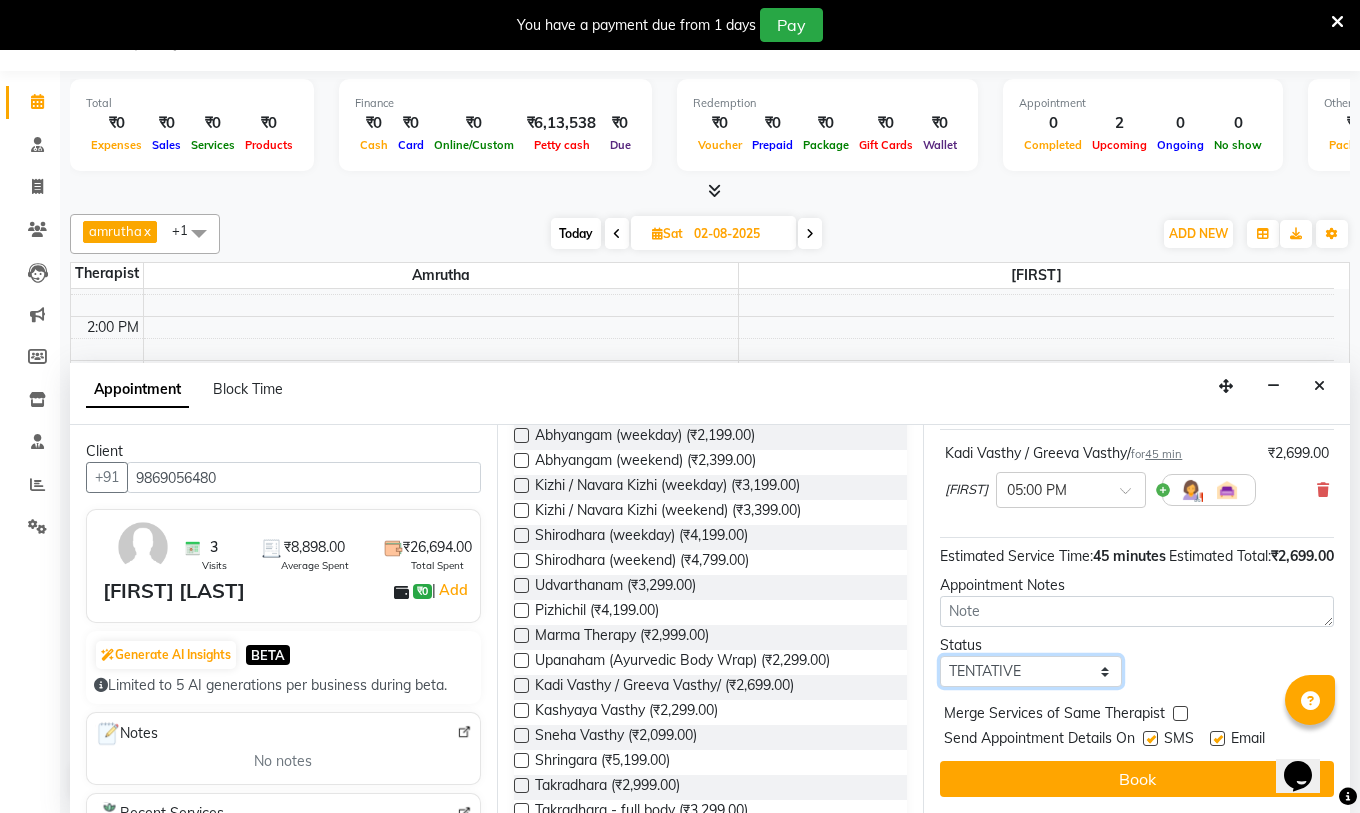 click on "Select TENTATIVE CONFIRM UPCOMING" at bounding box center (1031, 671) 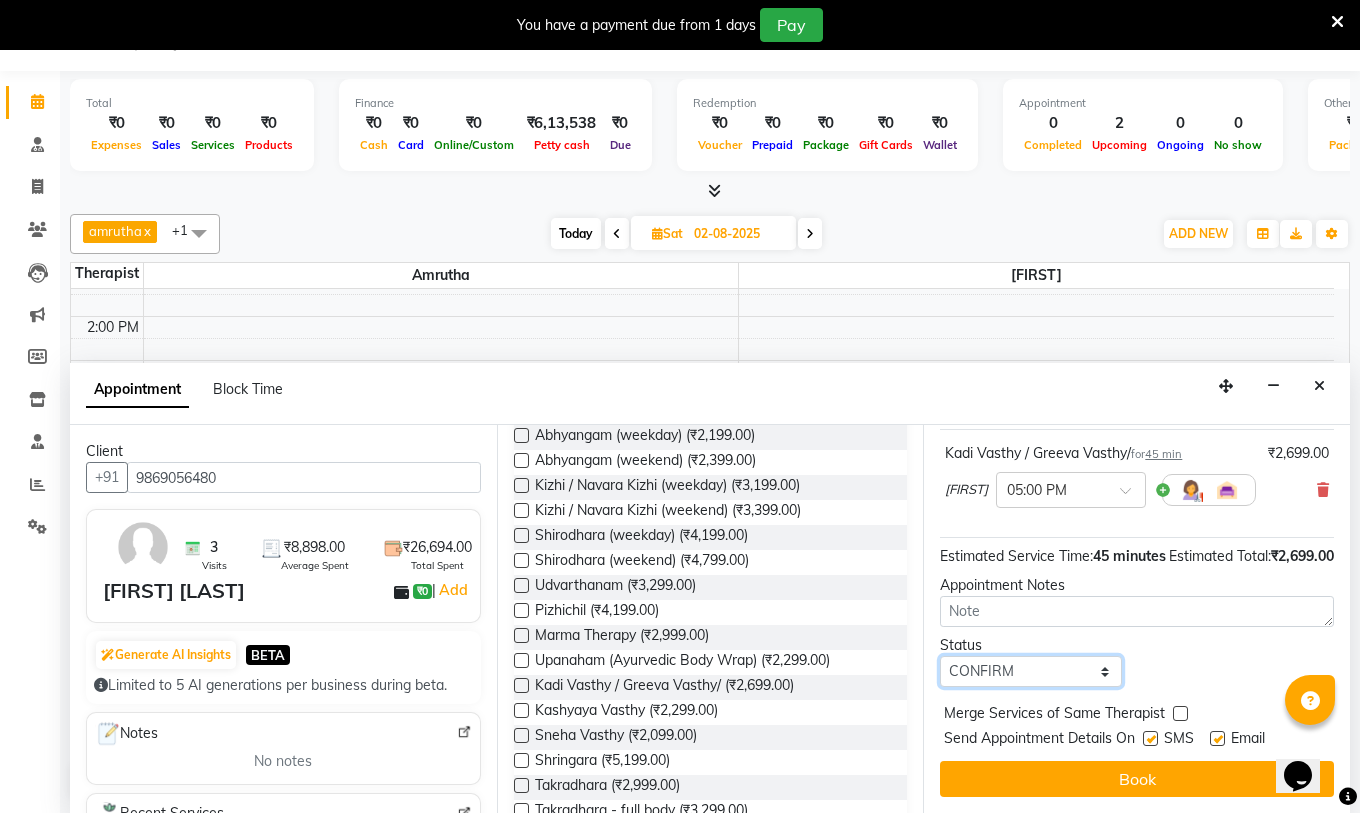 click on "Select TENTATIVE CONFIRM UPCOMING" at bounding box center [1031, 671] 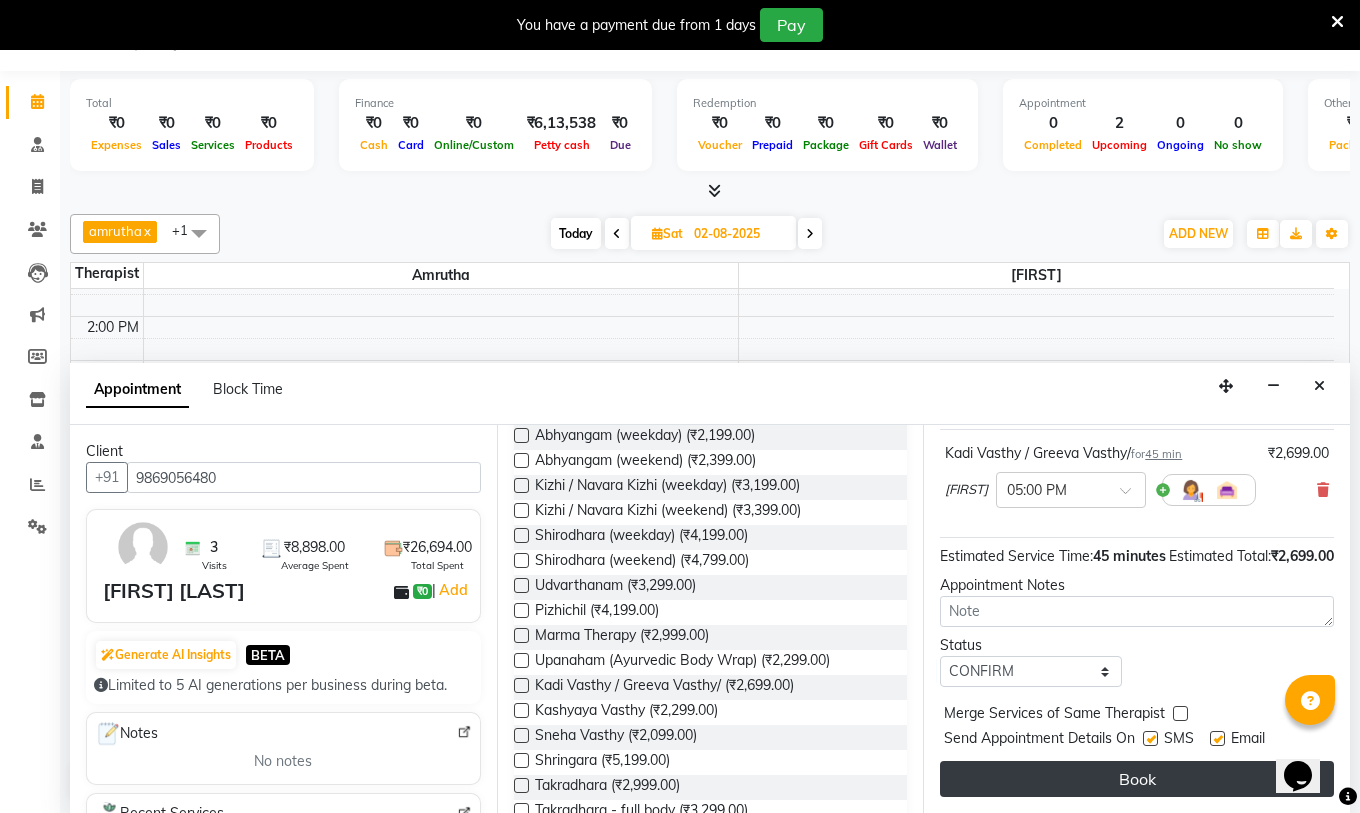 click on "Book" at bounding box center [1137, 779] 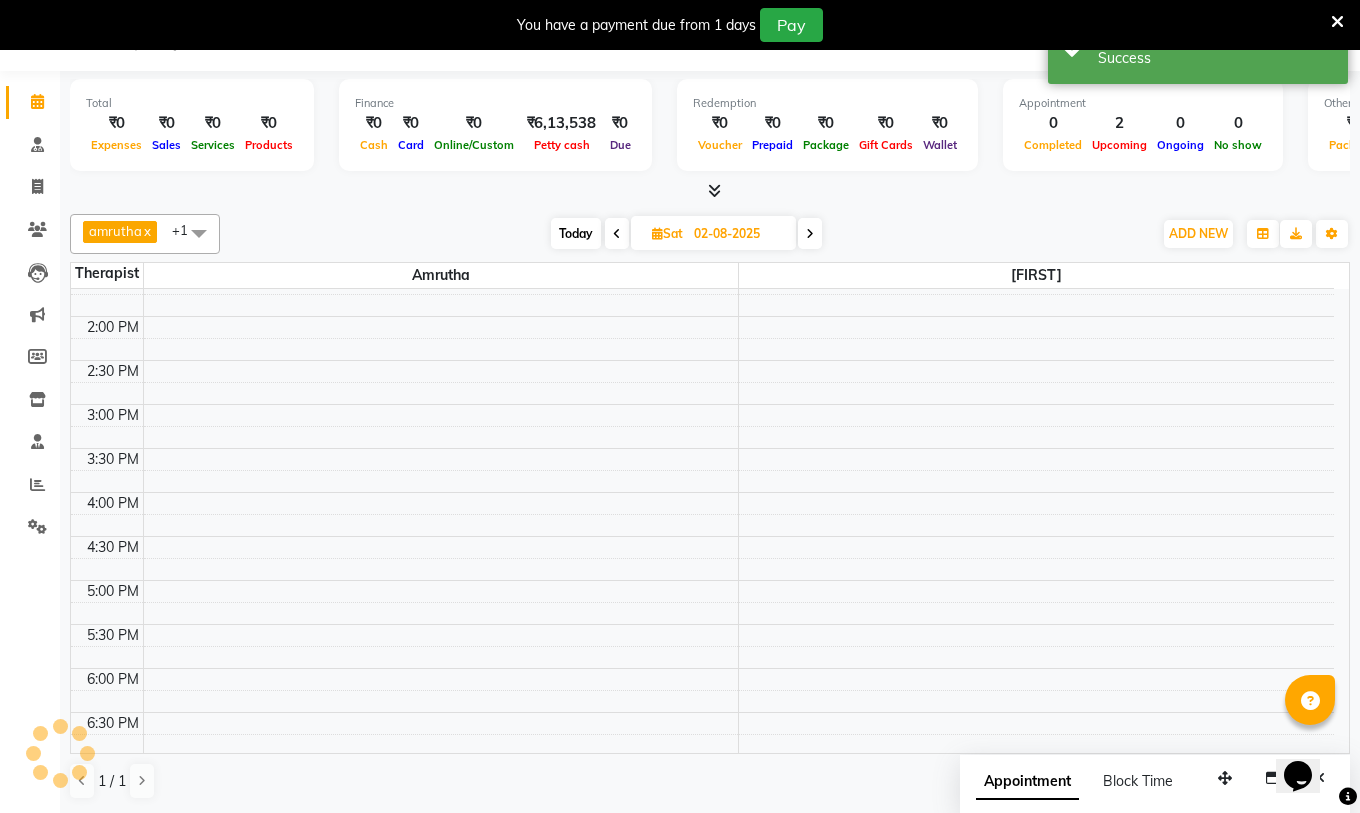 scroll, scrollTop: 0, scrollLeft: 0, axis: both 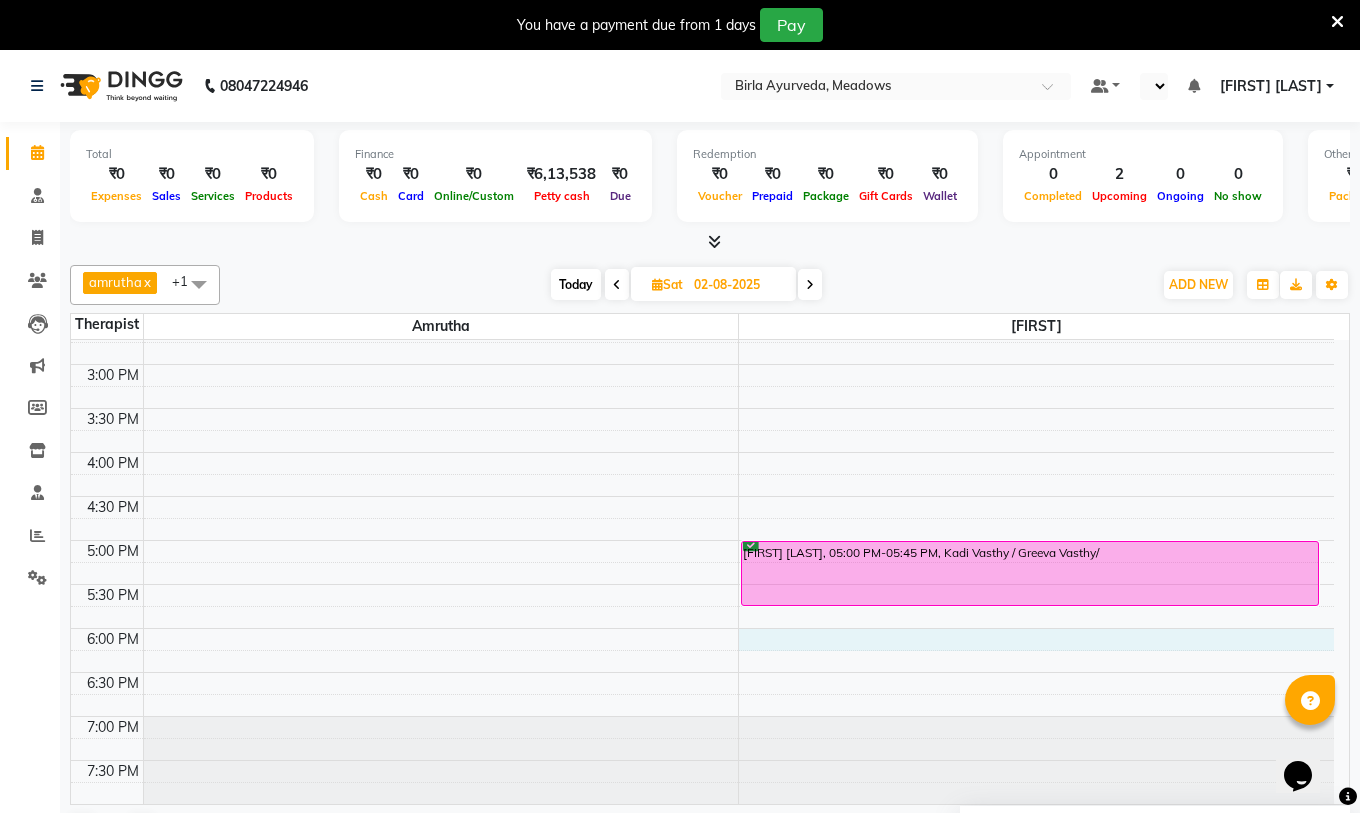 click on "8:00 AM 8:30 AM 9:00 AM 9:30 AM 10:00 AM 10:30 AM 11:00 AM 11:30 AM 12:00 PM 12:30 PM 1:00 PM 1:30 PM 2:00 PM 2:30 PM 3:00 PM 3:30 PM 4:00 PM 4:30 PM 5:00 PM 5:30 PM 6:00 PM 6:30 PM 7:00 PM 7:30 PM     [FIRST] [LAST], 09:30 AM-10:45 AM, Shirodhara (weekday)     [FIRST] [LAST], 11:15 AM-12:00 PM, Abhyangam (weekend)     [FIRST] [LAST], 05:00 PM-05:45 PM, Kadi Vasthy / Greeva Vasthy/" at bounding box center [702, 276] 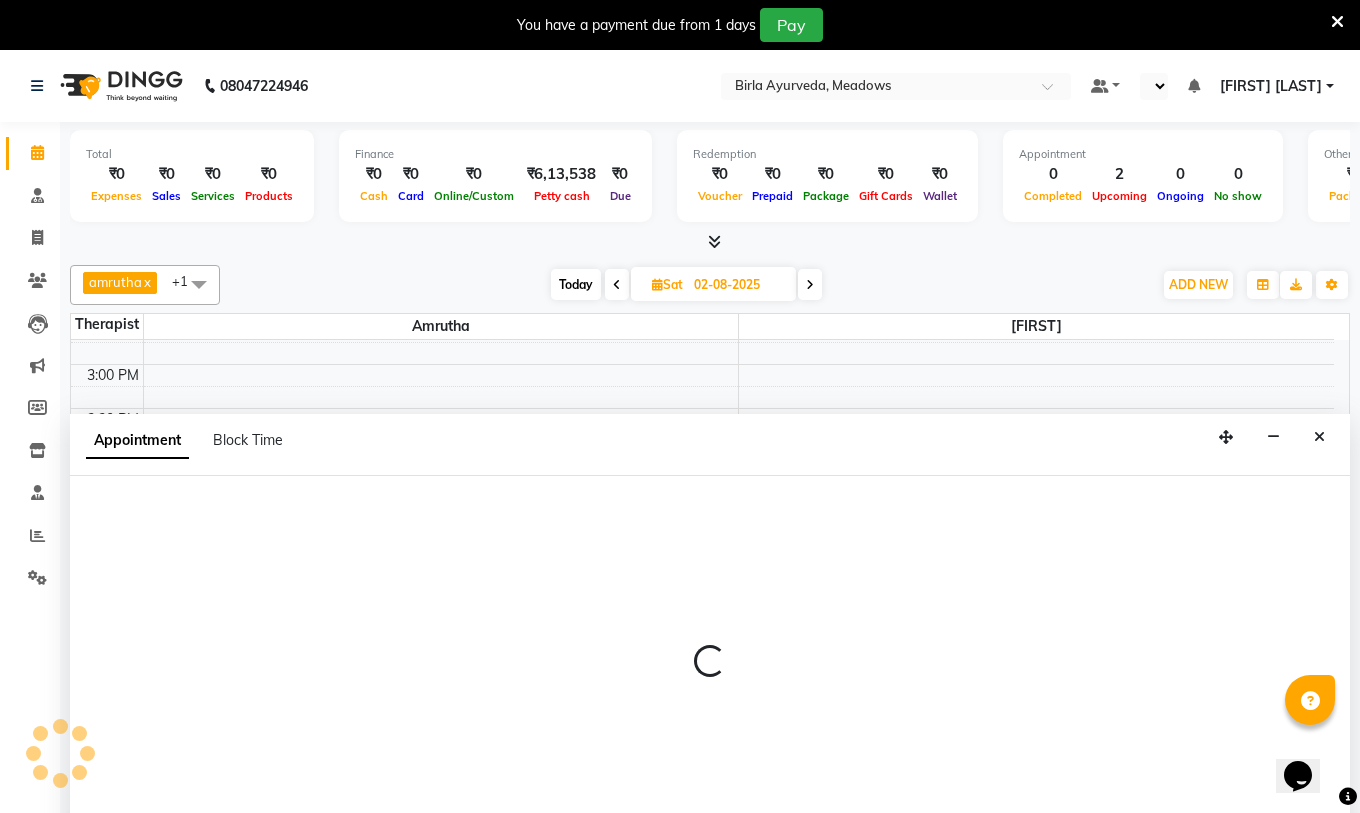 scroll, scrollTop: 51, scrollLeft: 0, axis: vertical 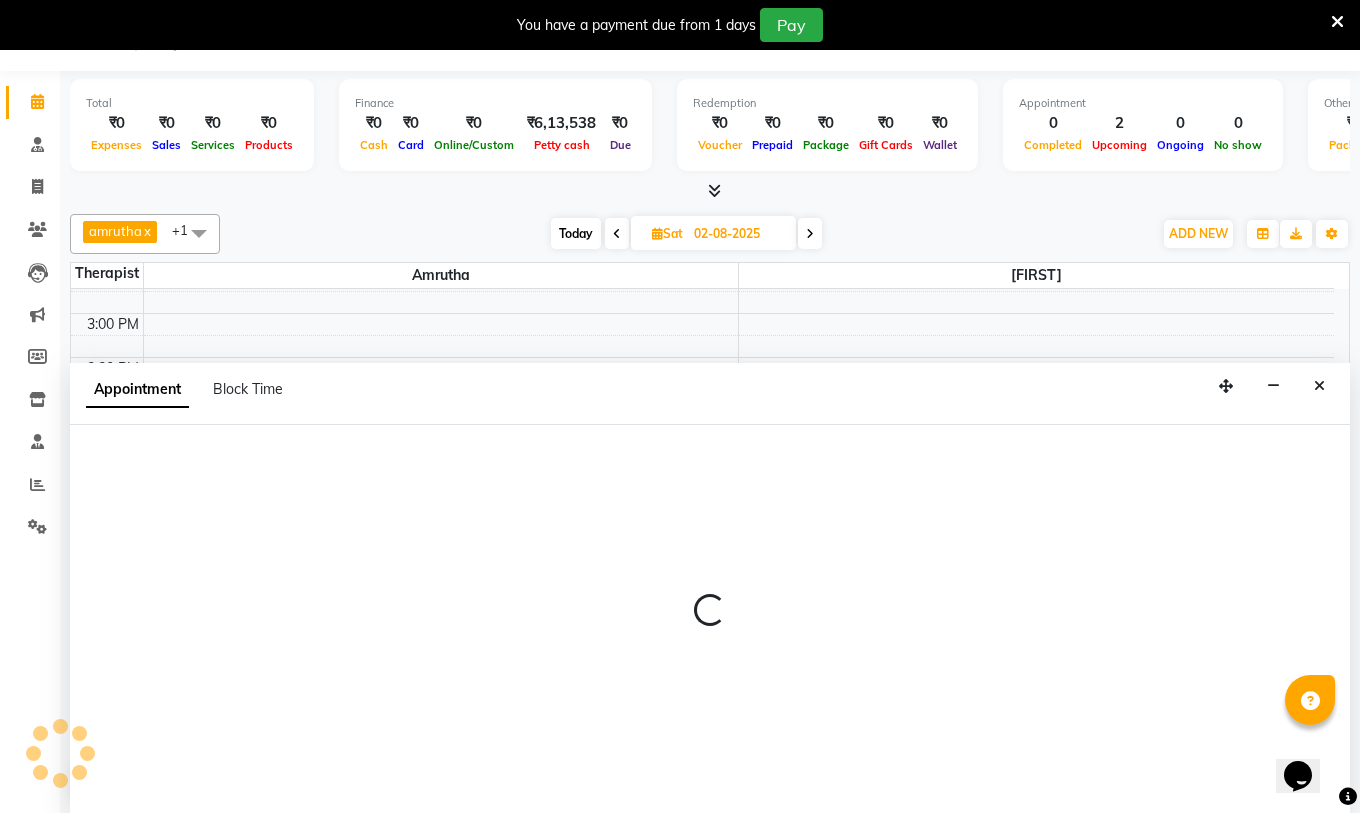 select on "66585" 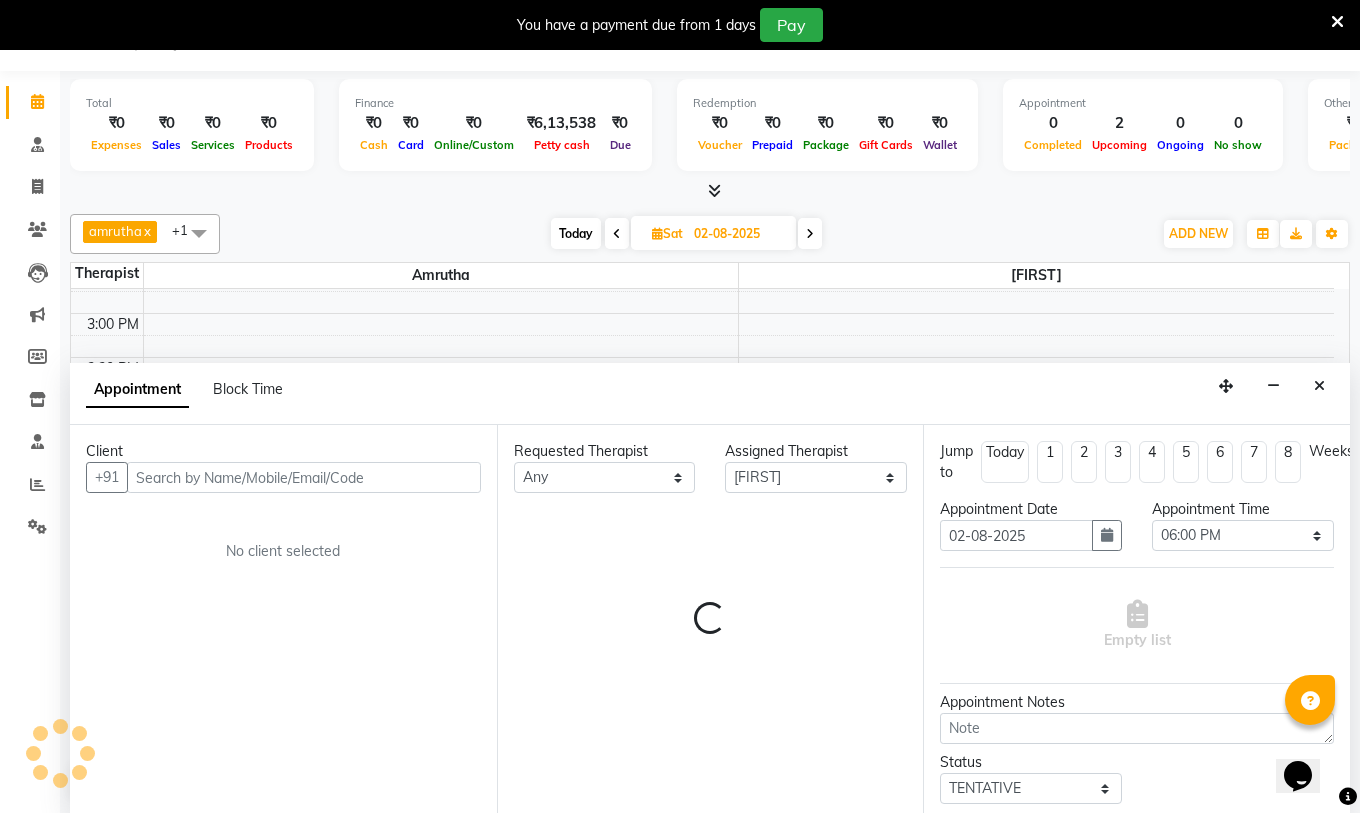click at bounding box center (304, 477) 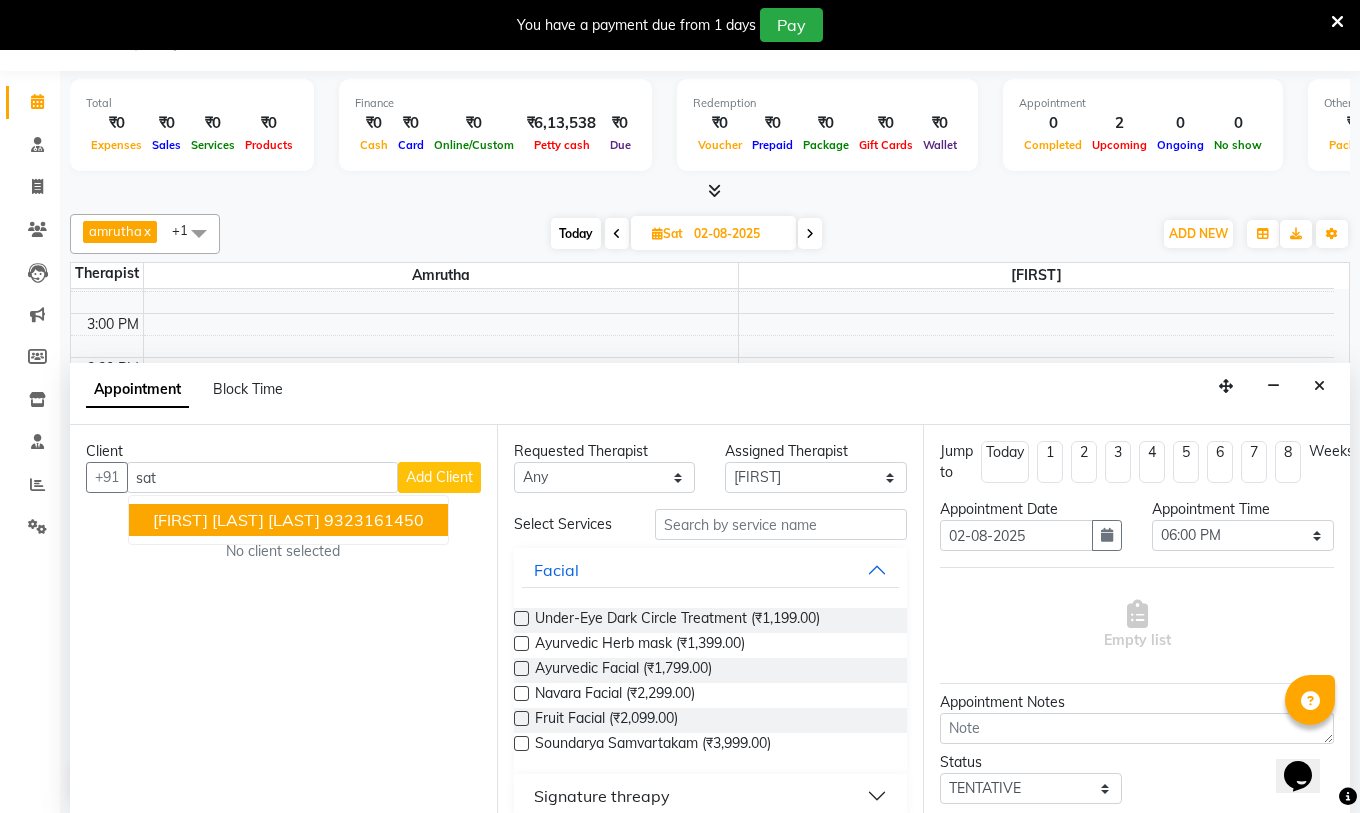 click on "[FIRST] [LAST] [LAST]" at bounding box center (236, 520) 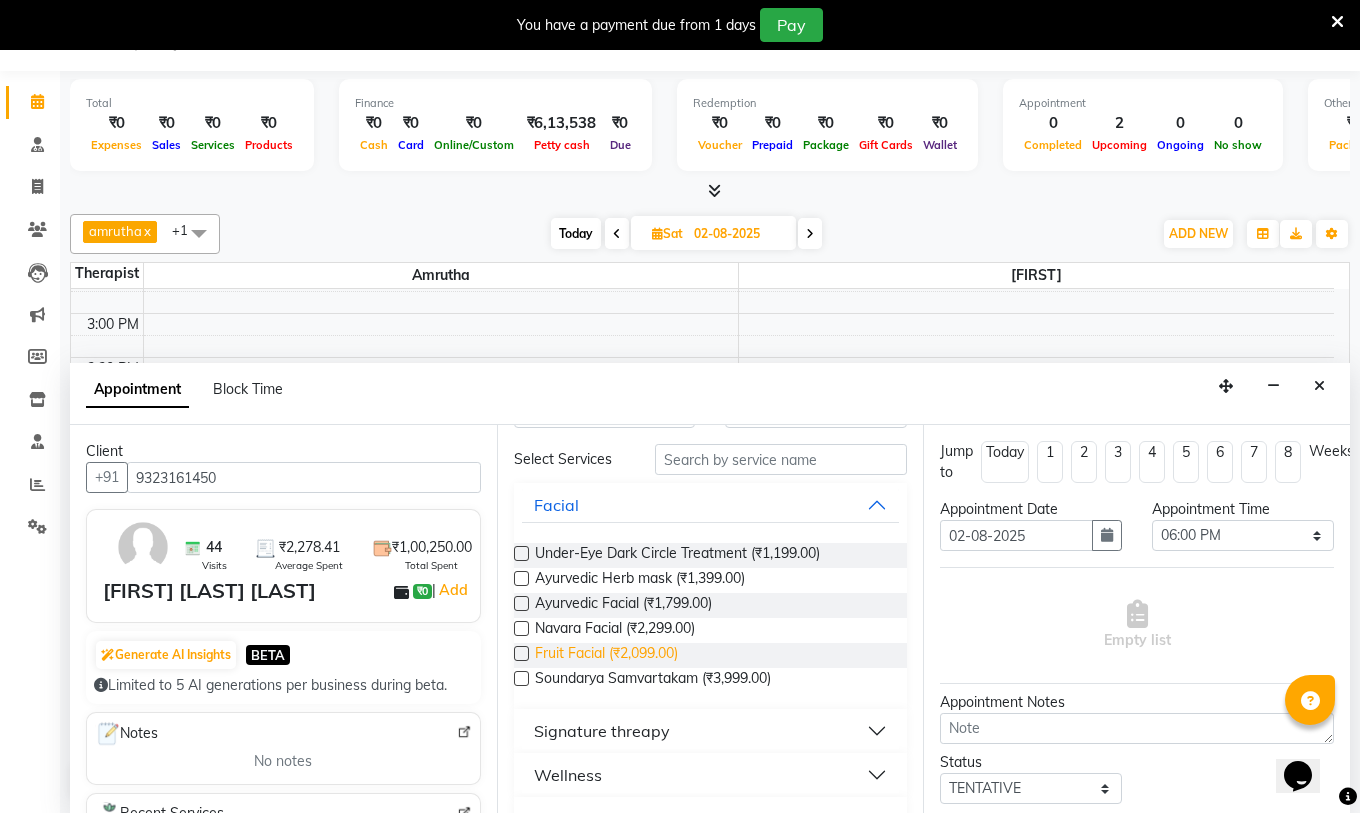 scroll, scrollTop: 200, scrollLeft: 0, axis: vertical 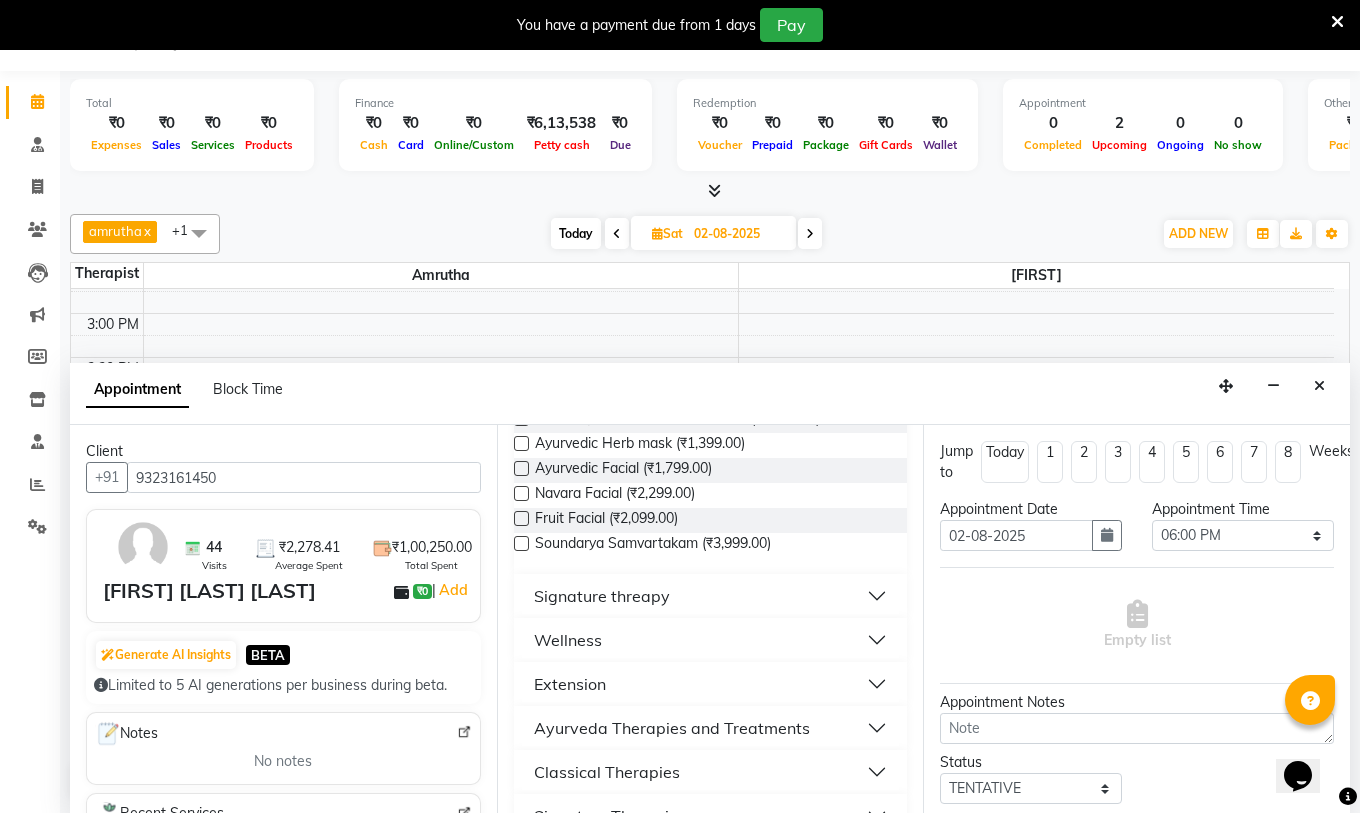 type on "9323161450" 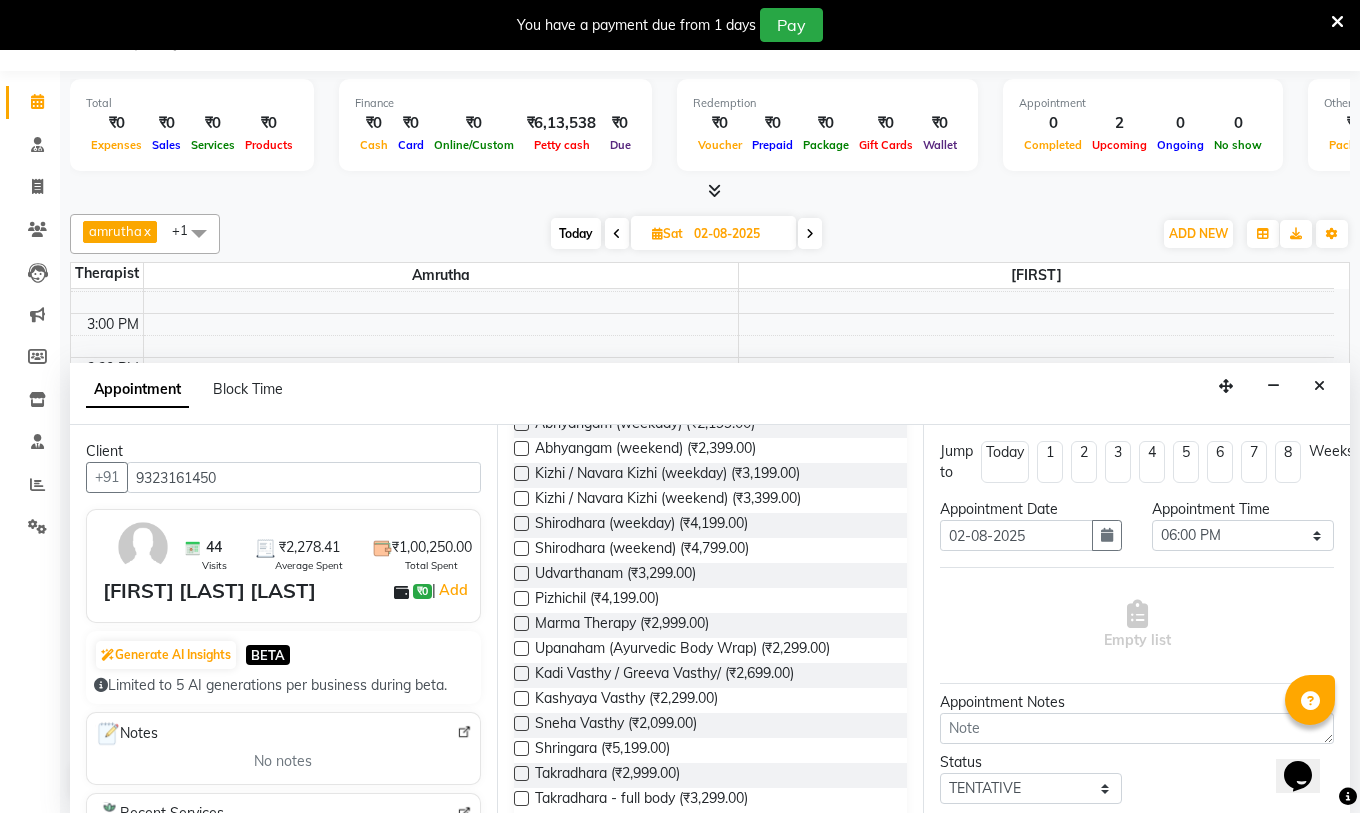 scroll, scrollTop: 500, scrollLeft: 0, axis: vertical 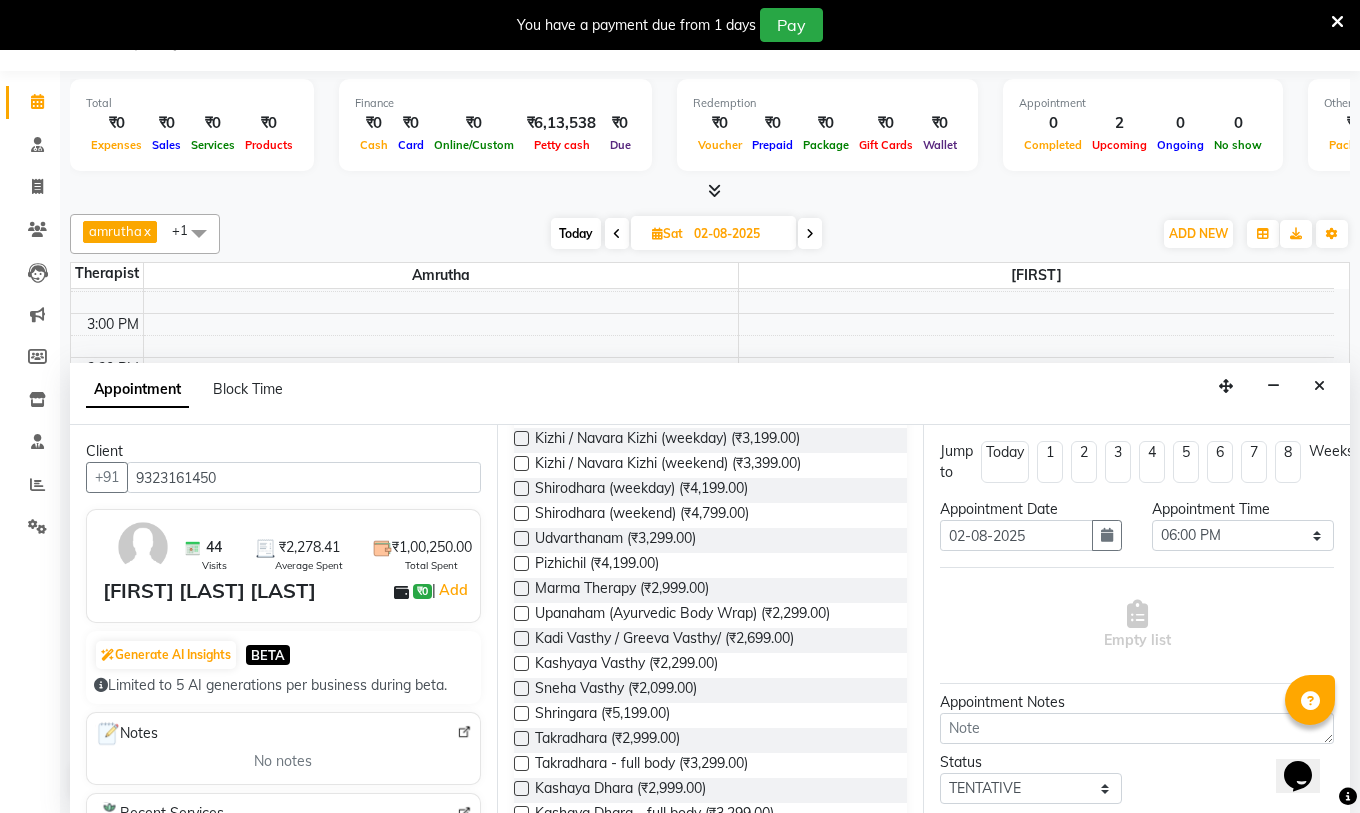 click at bounding box center (521, 638) 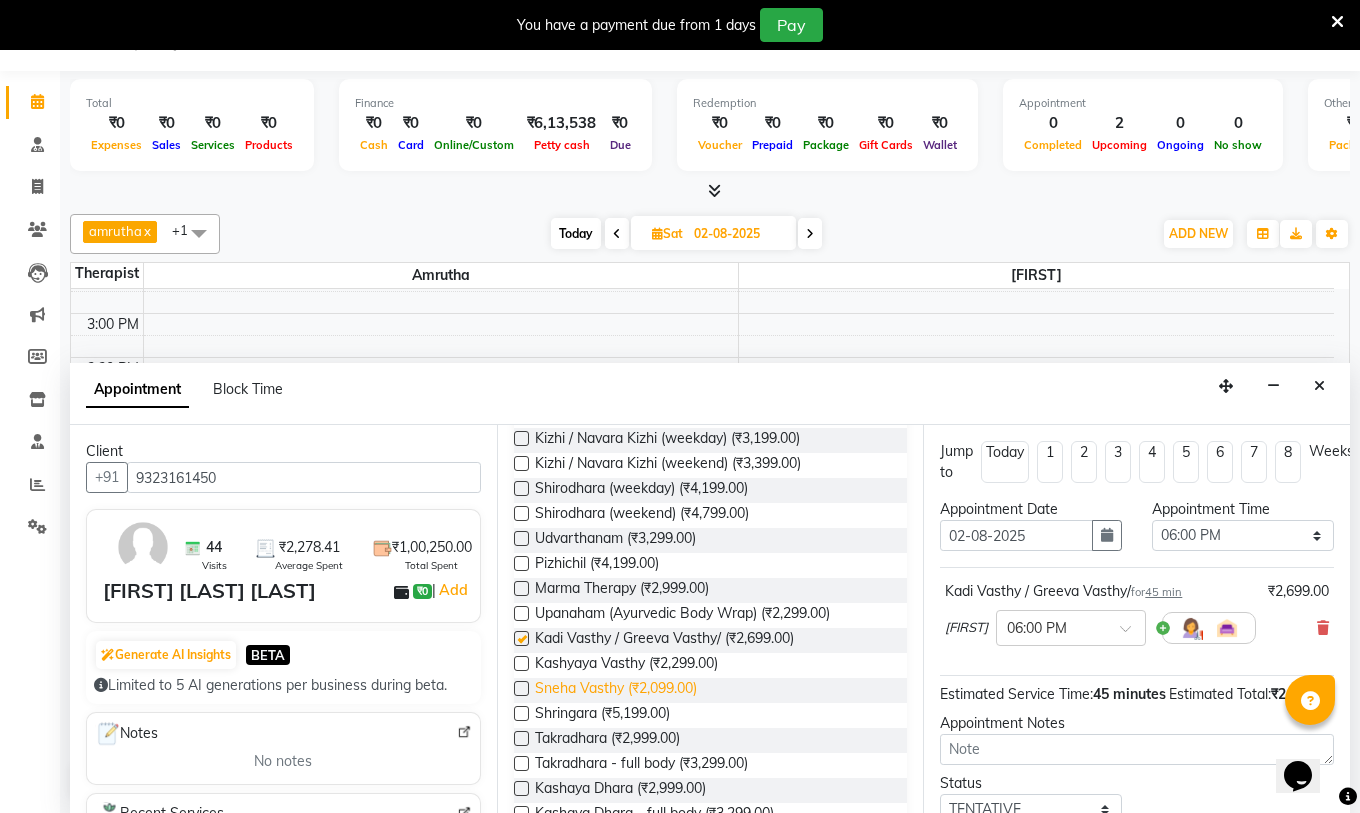 checkbox on "false" 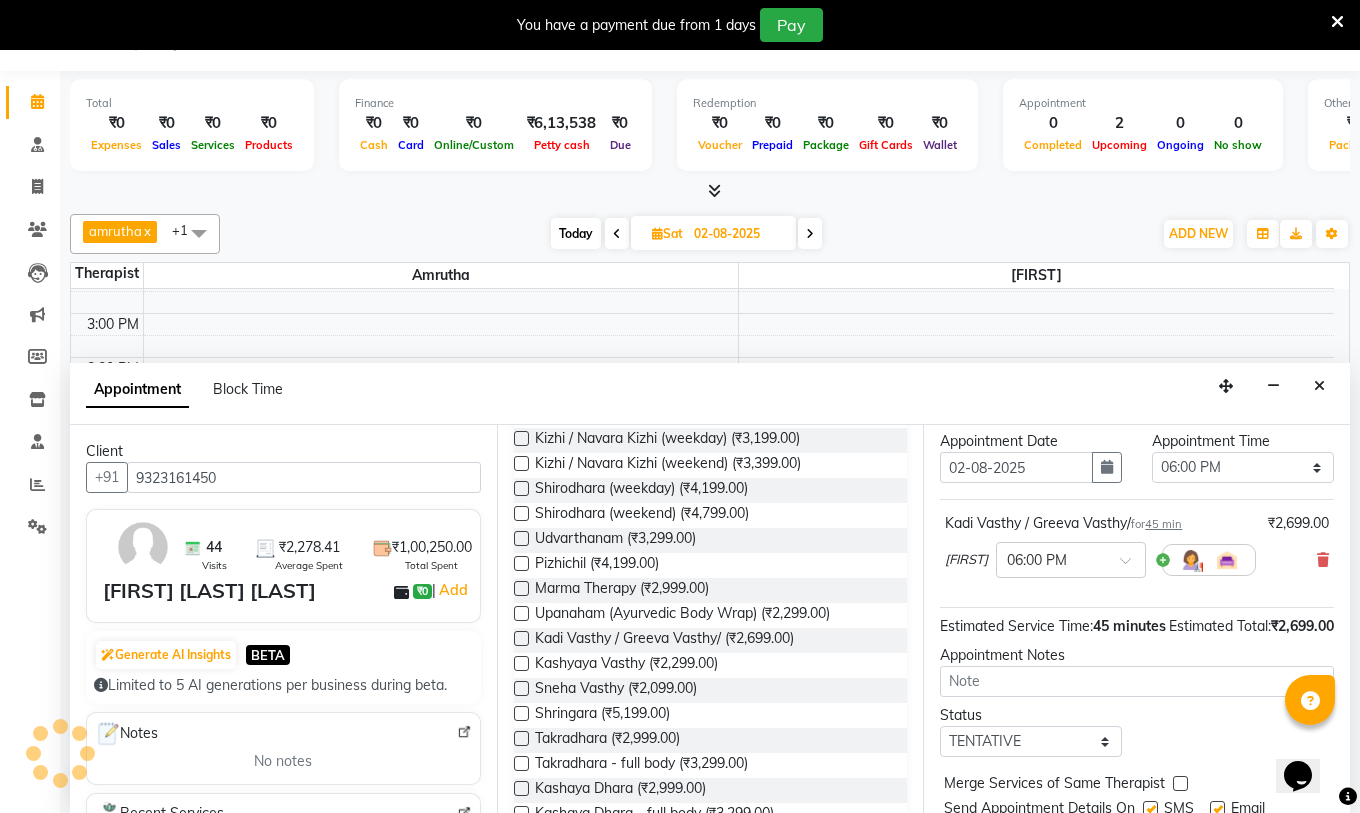 scroll, scrollTop: 174, scrollLeft: 0, axis: vertical 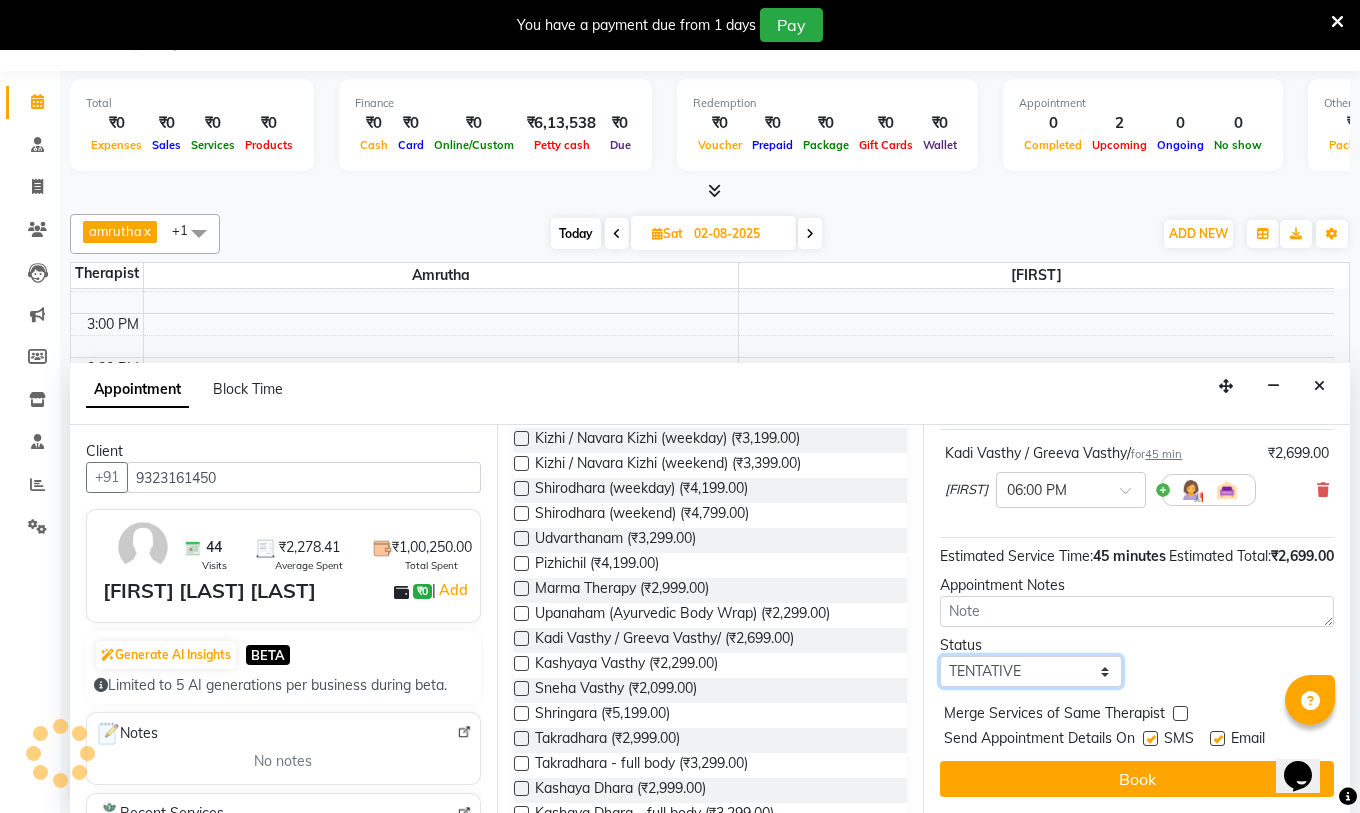 click on "Select TENTATIVE CONFIRM UPCOMING" at bounding box center [1031, 671] 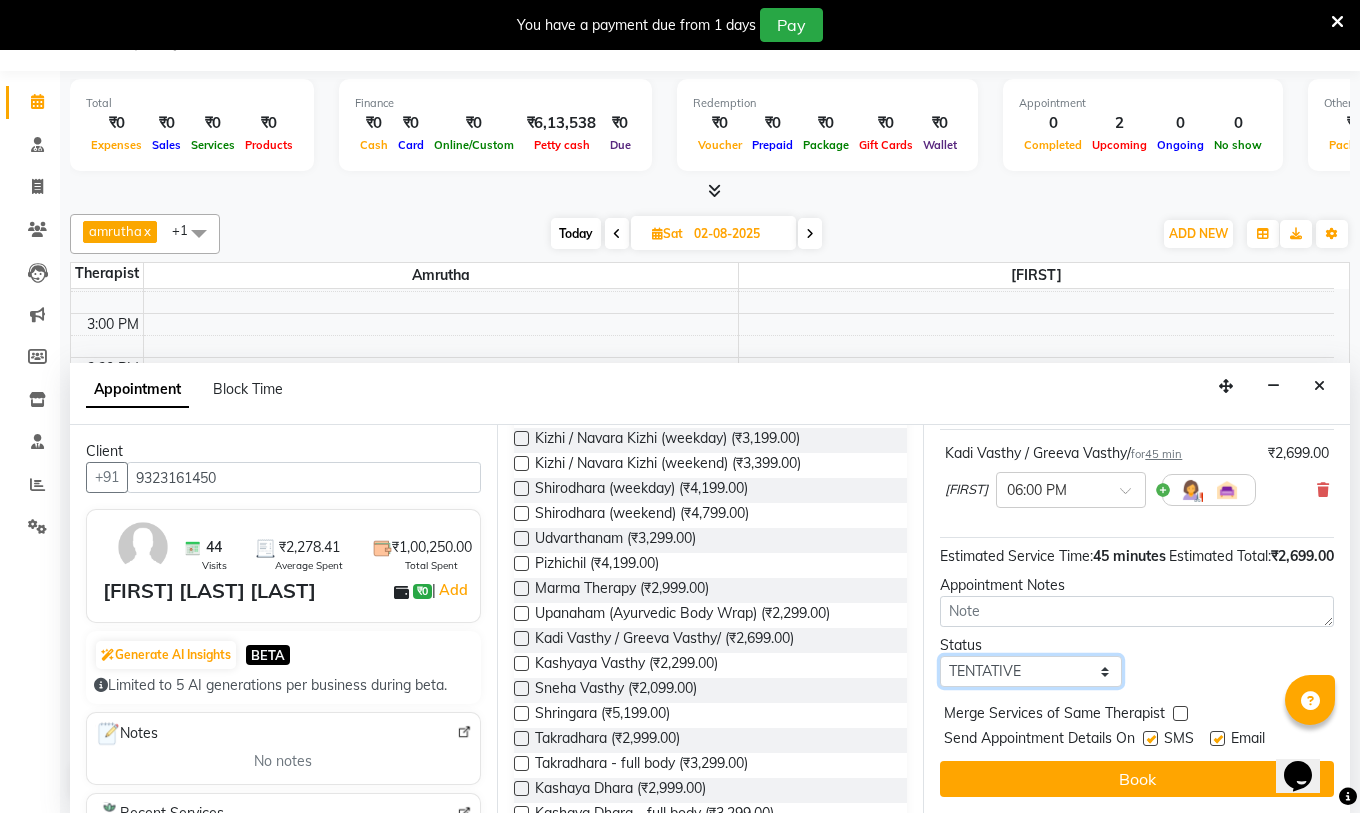 click on "Select TENTATIVE CONFIRM UPCOMING" at bounding box center (1031, 671) 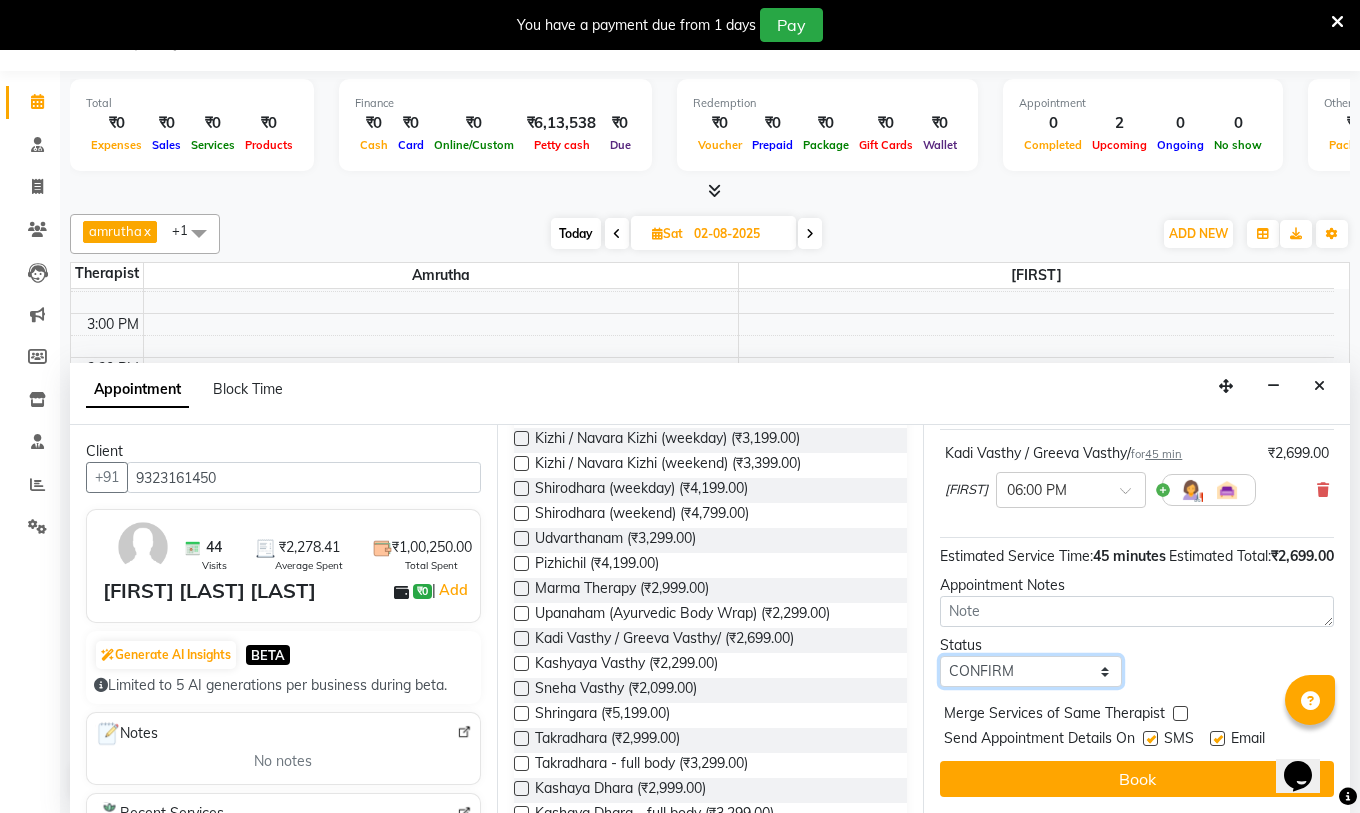 click on "Select TENTATIVE CONFIRM UPCOMING" at bounding box center (1031, 671) 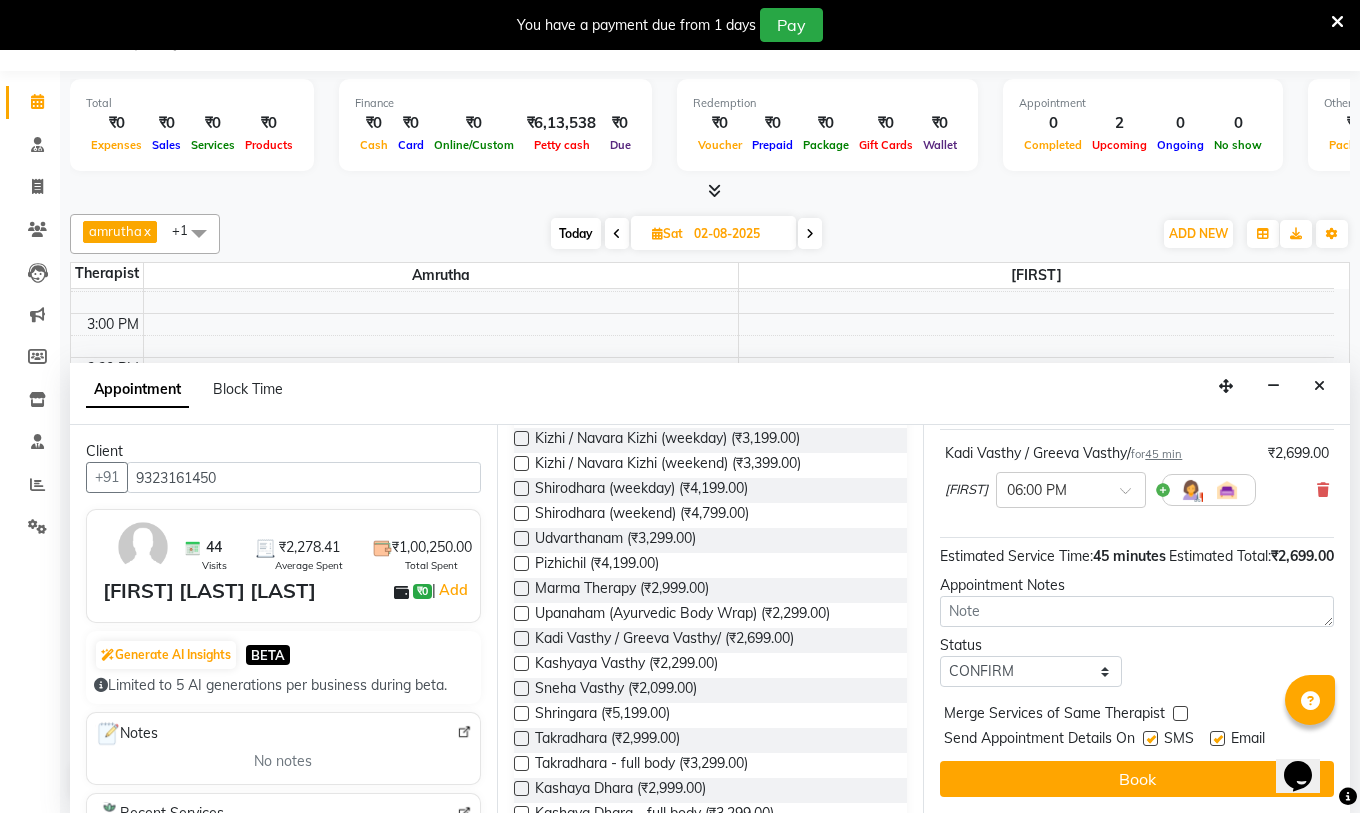 click on "Book" at bounding box center [1137, 779] 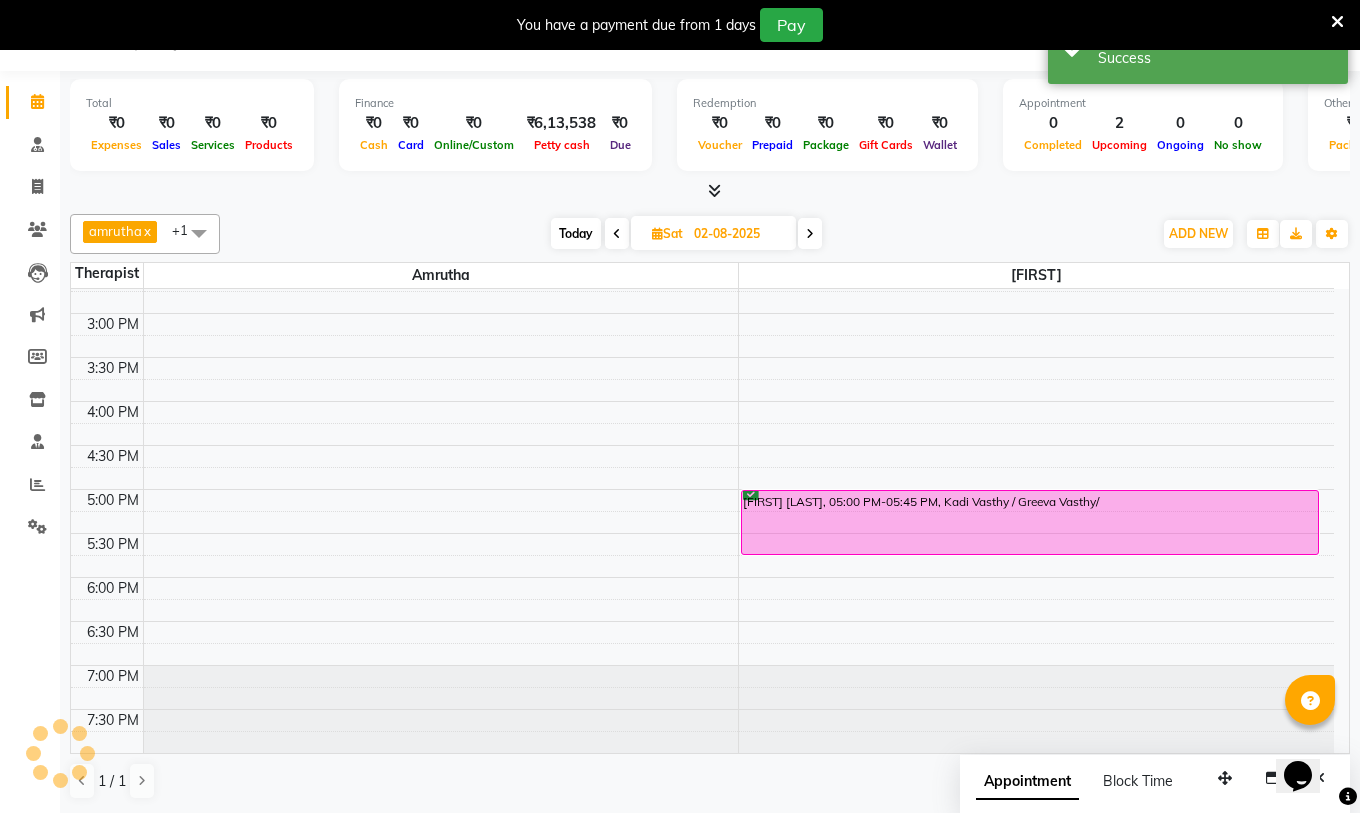 scroll, scrollTop: 0, scrollLeft: 0, axis: both 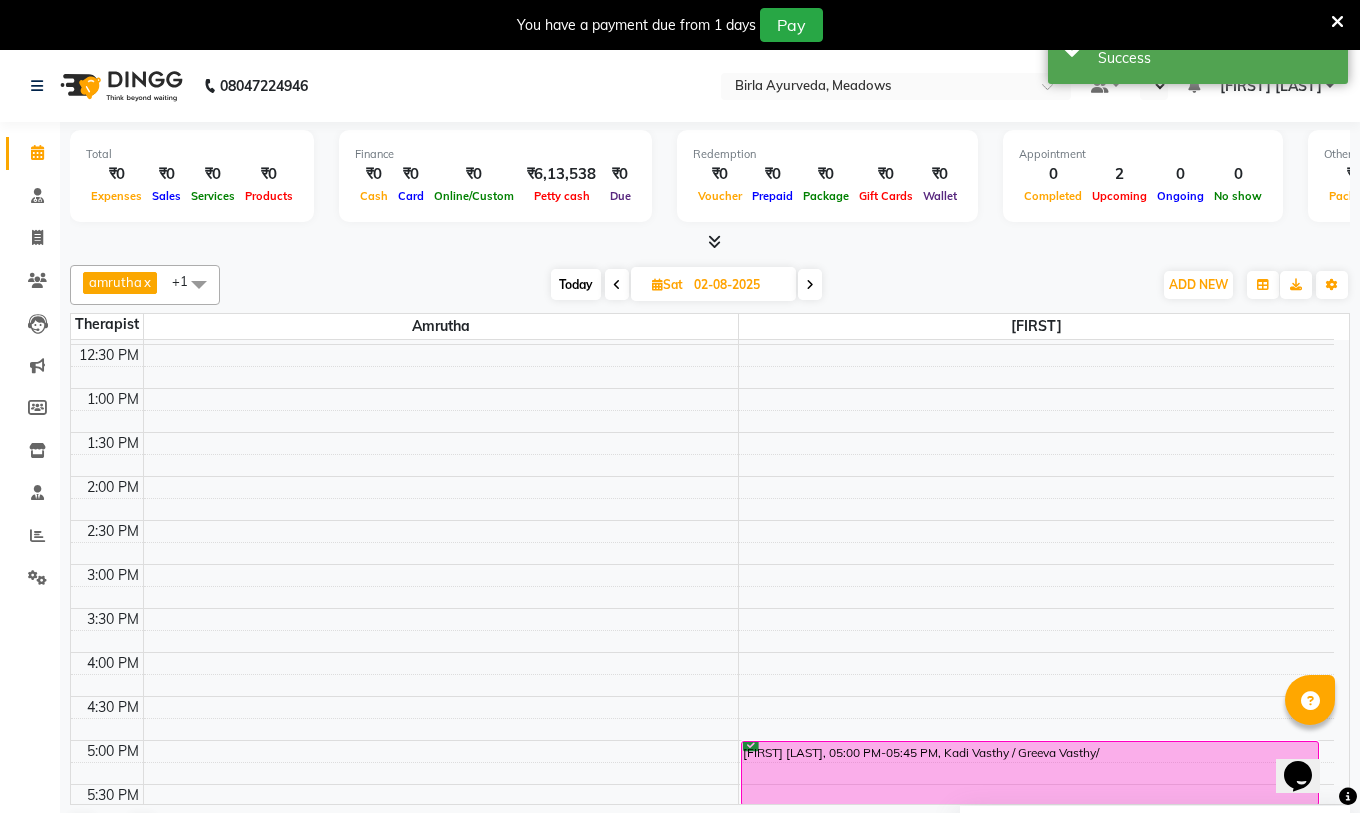 click at bounding box center [617, 284] 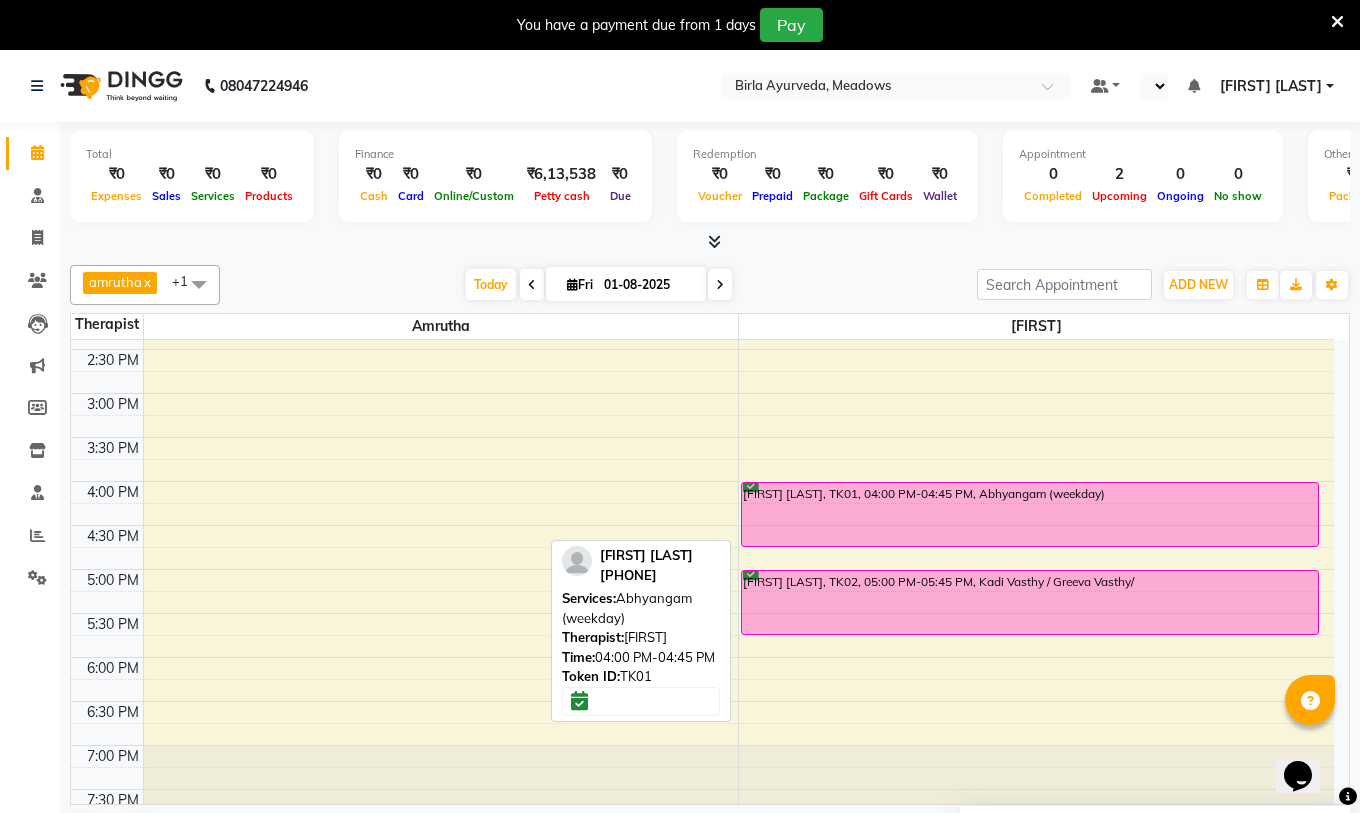 scroll, scrollTop: 591, scrollLeft: 0, axis: vertical 